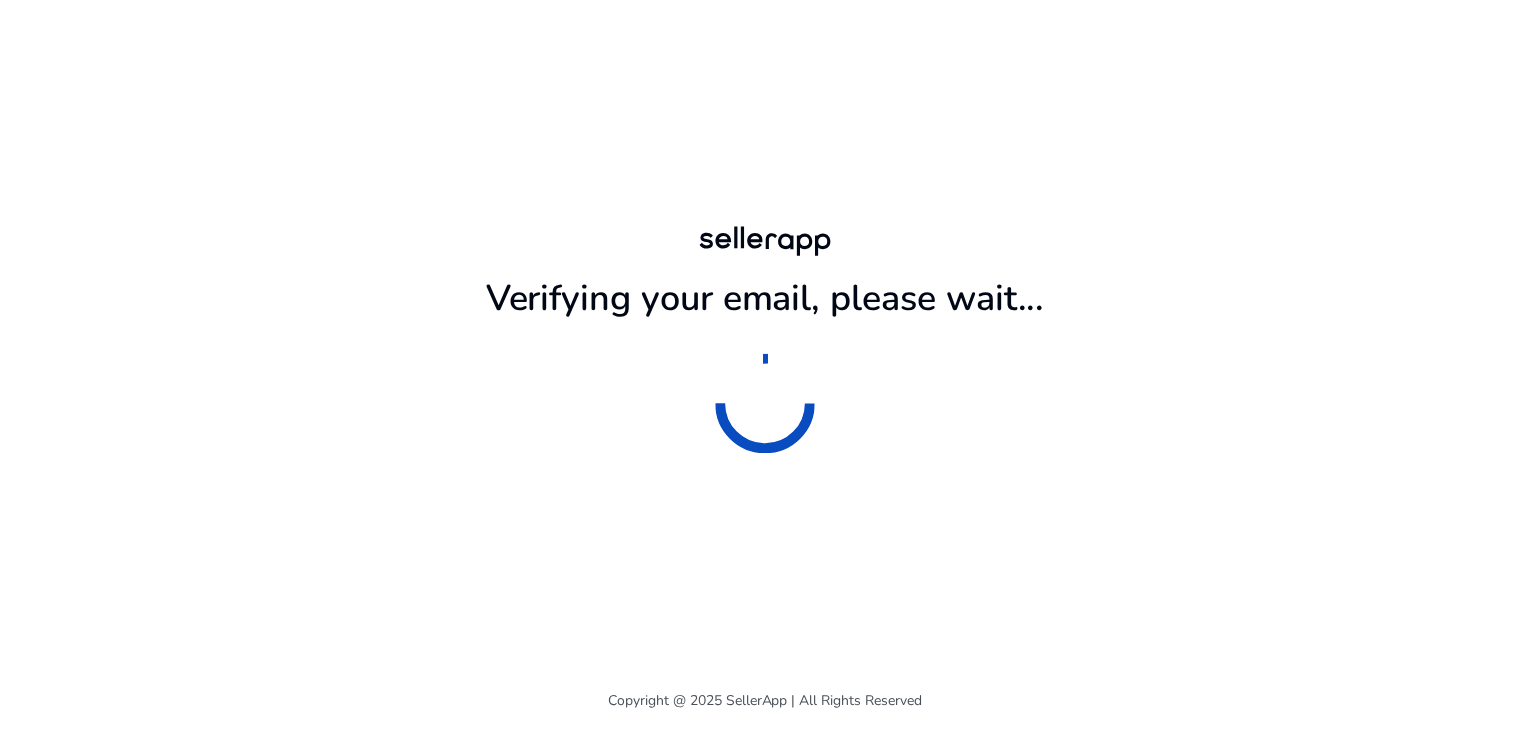scroll, scrollTop: 0, scrollLeft: 0, axis: both 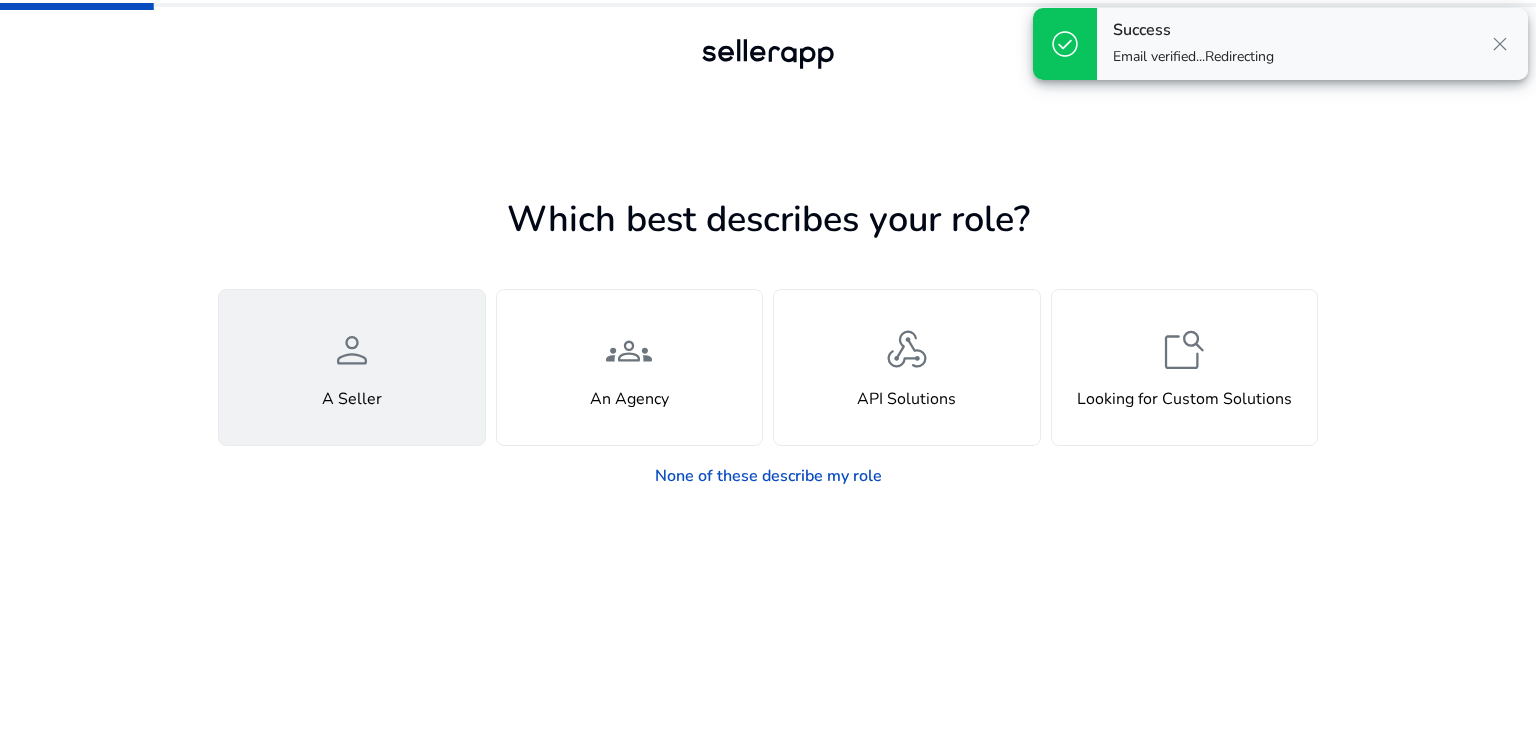click on "person  A Seller" 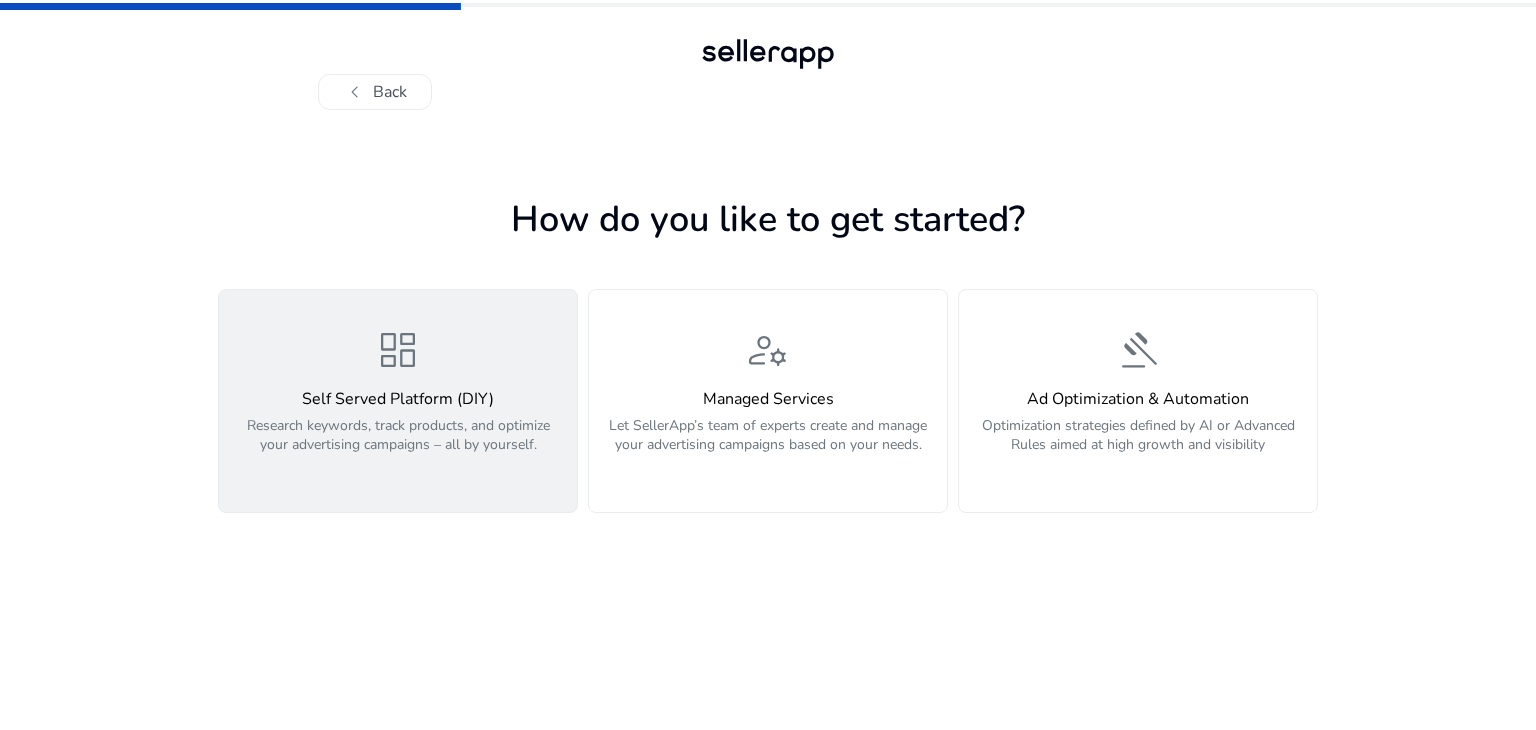 click on "Research keywords, track products, and optimize your advertising campaigns – all by yourself." 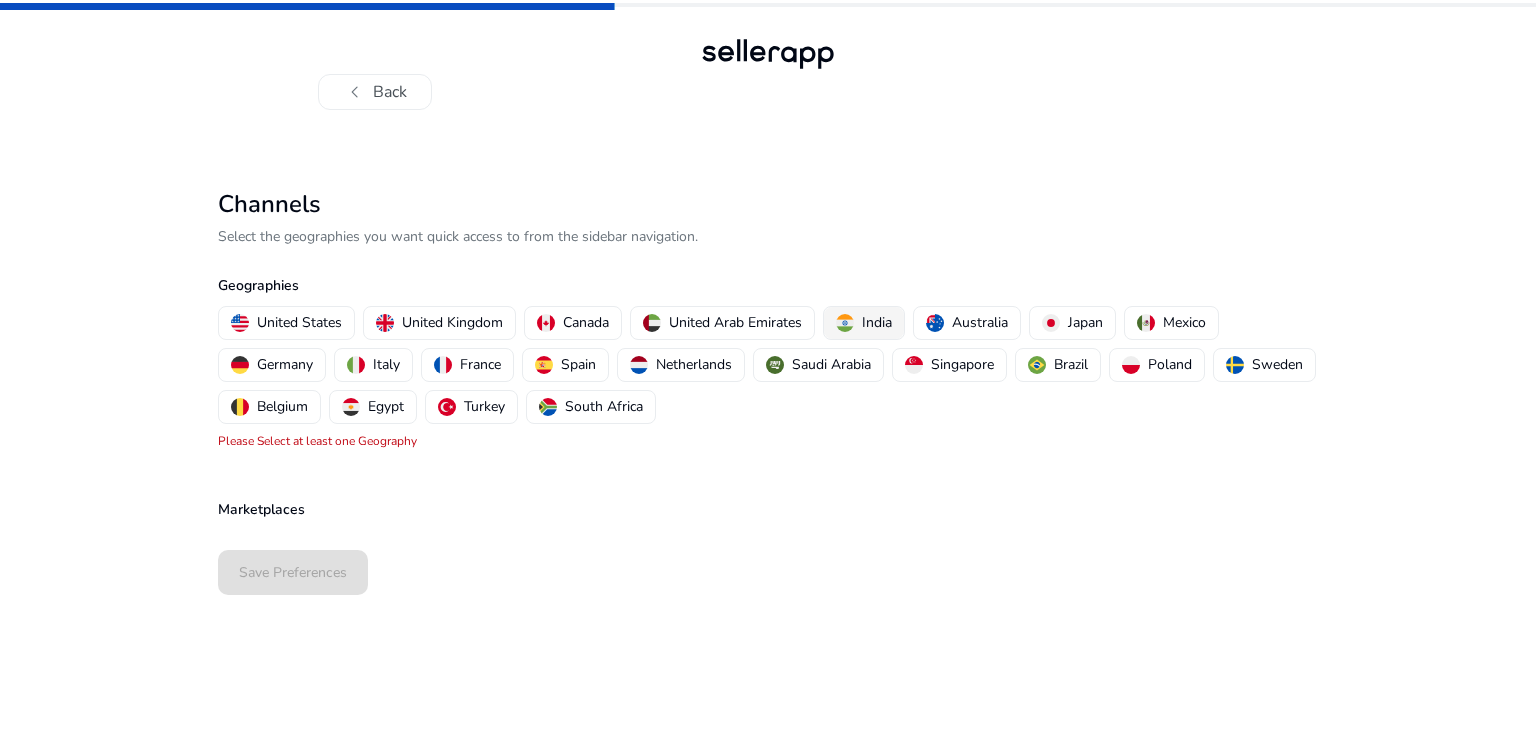 click on "India" at bounding box center (877, 322) 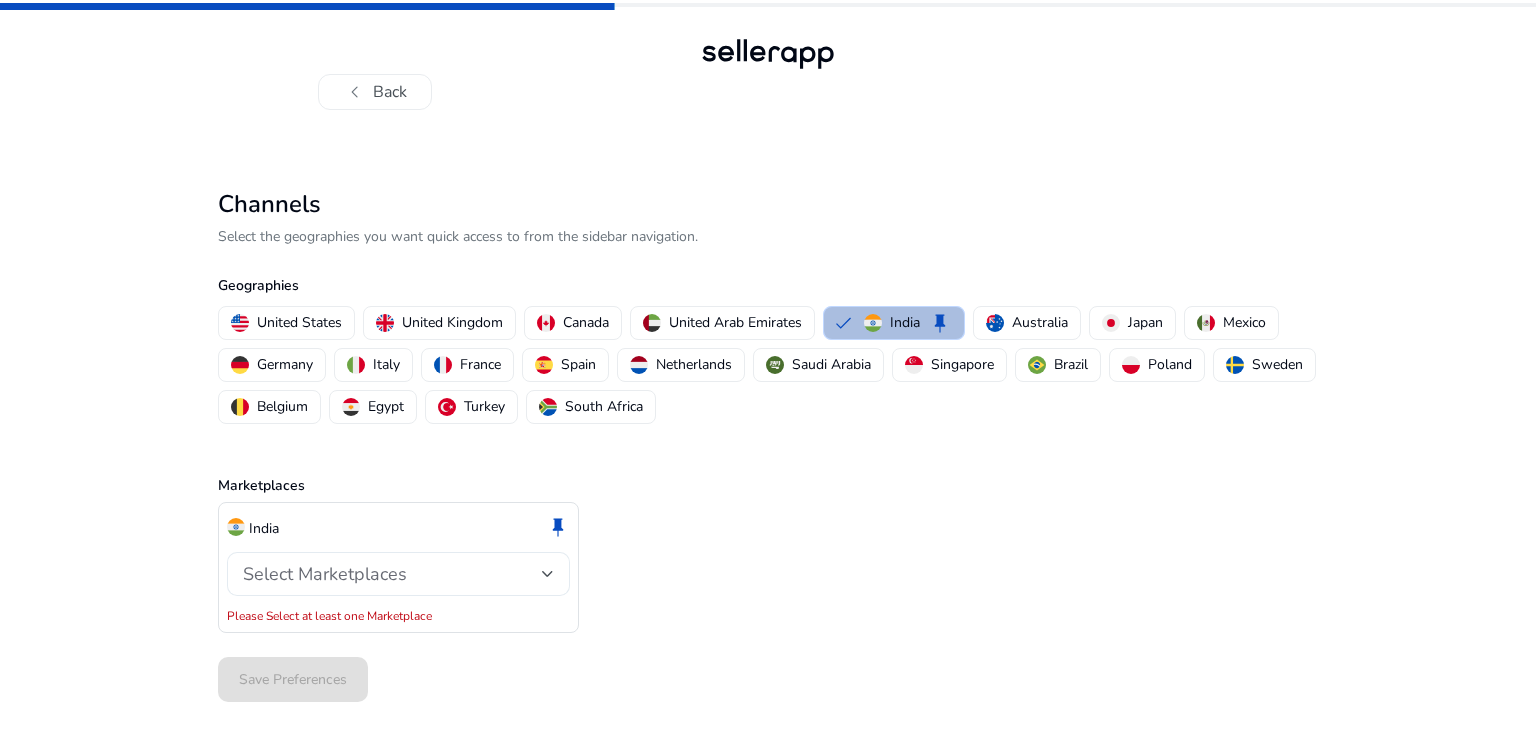 click on "Select Marketplaces" at bounding box center (392, 574) 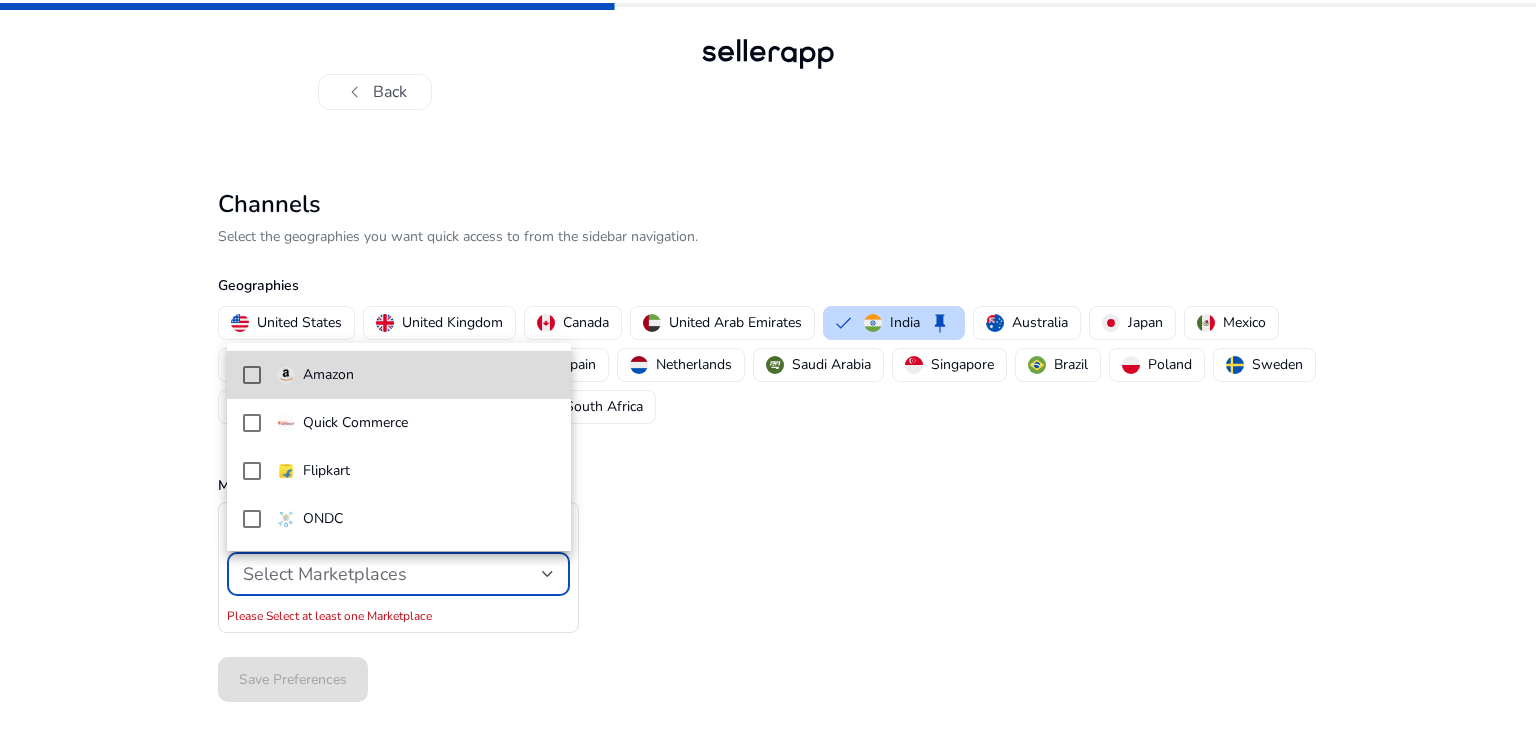 click on "Amazon" at bounding box center (328, 375) 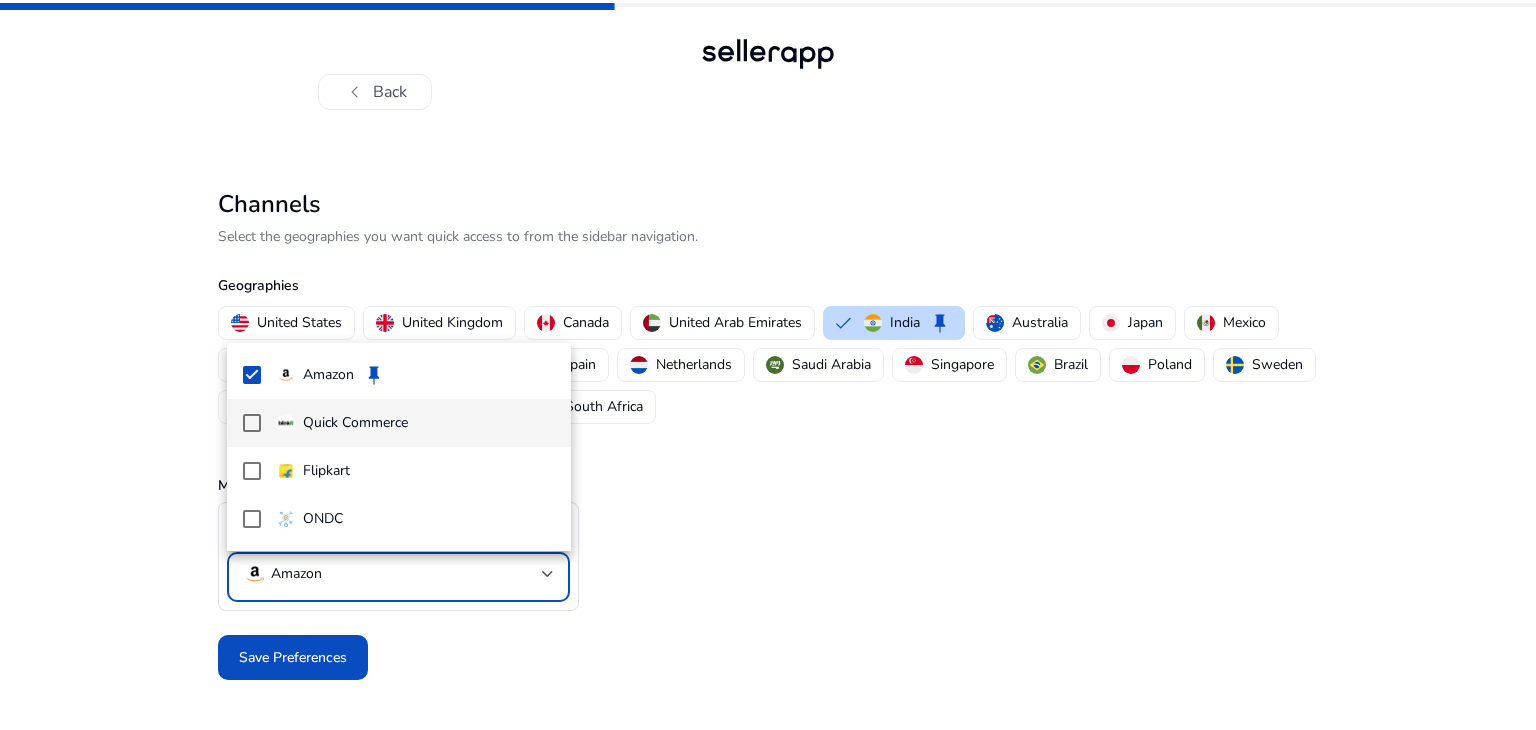click on "Quick Commerce" at bounding box center [399, 423] 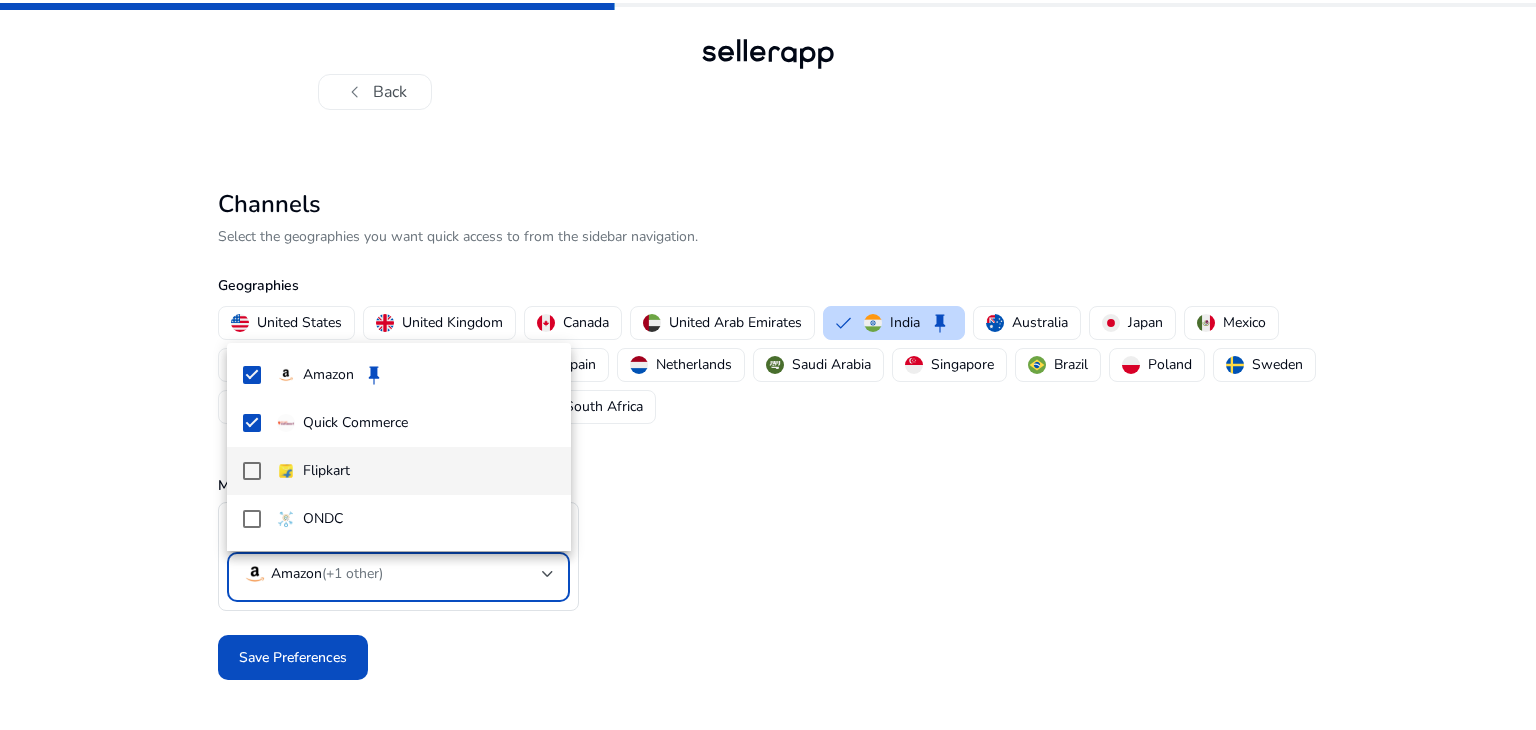 click at bounding box center (286, 471) 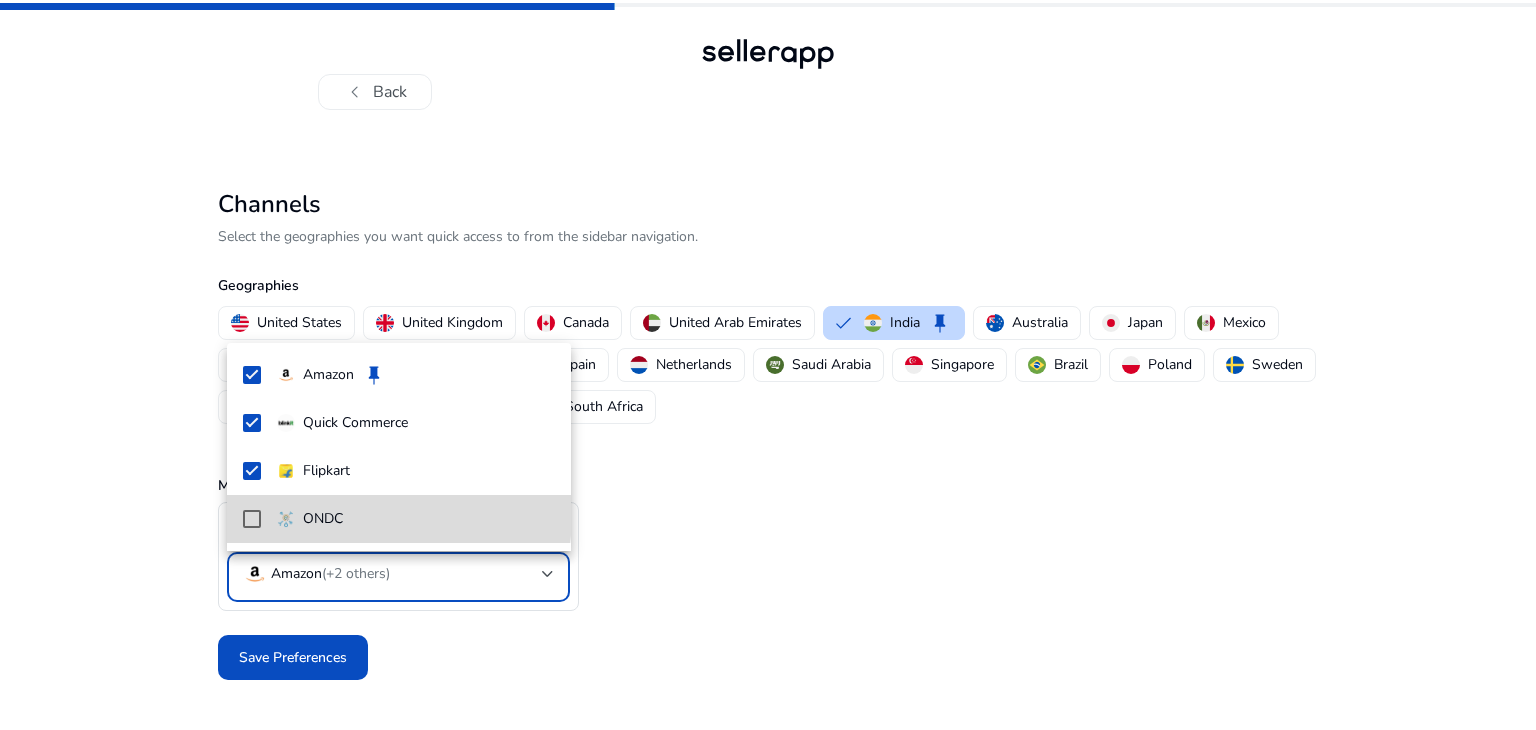 click on "ONDC" at bounding box center [399, 519] 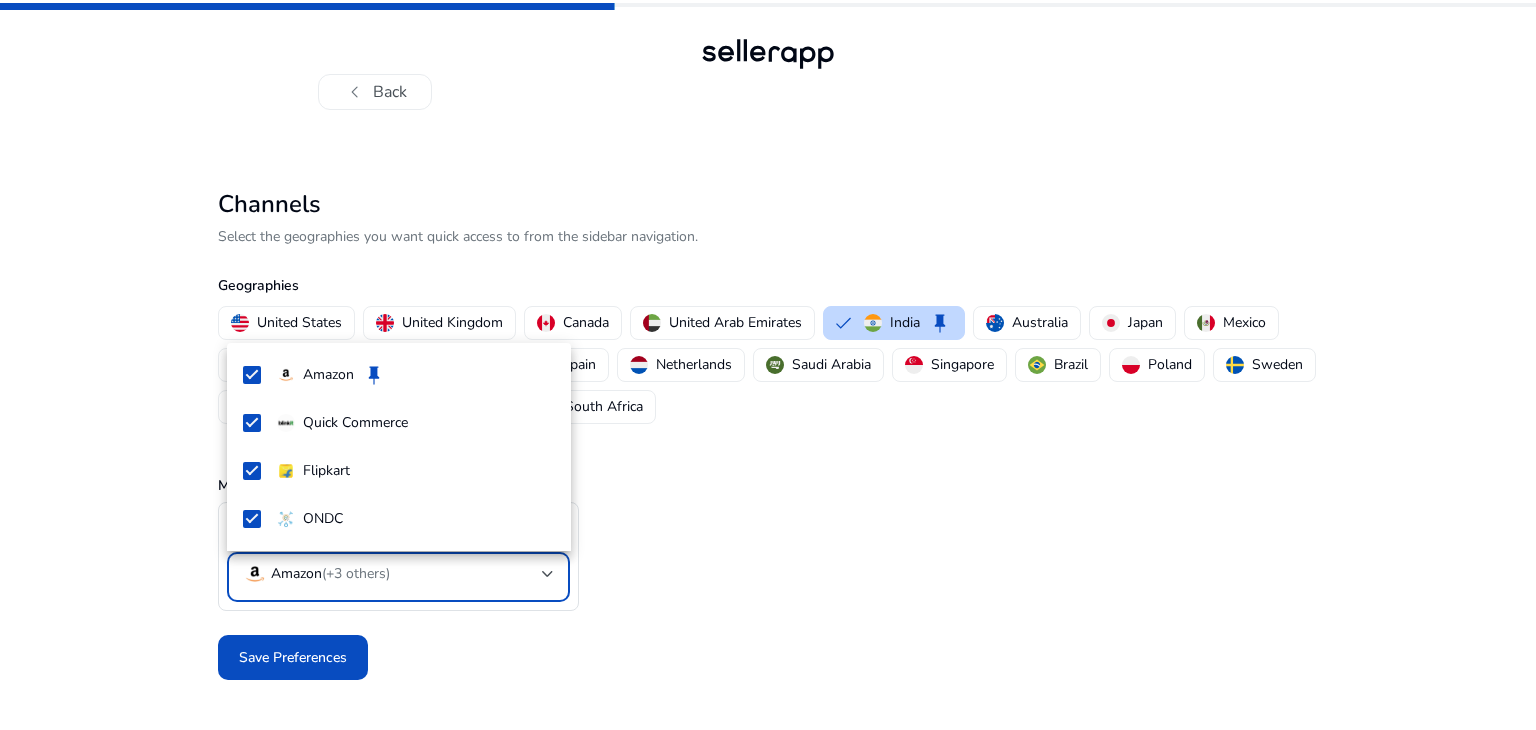 click at bounding box center (768, 365) 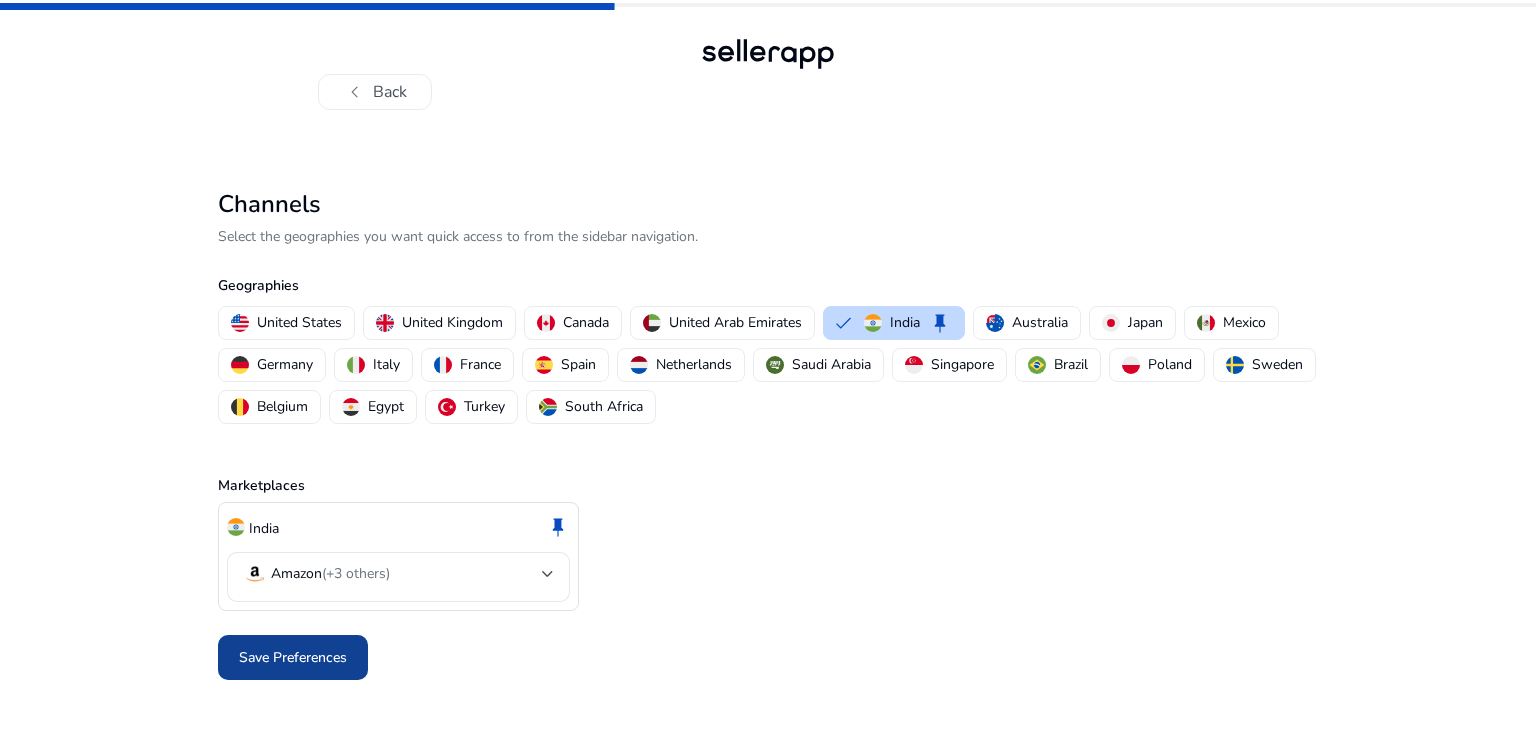 click 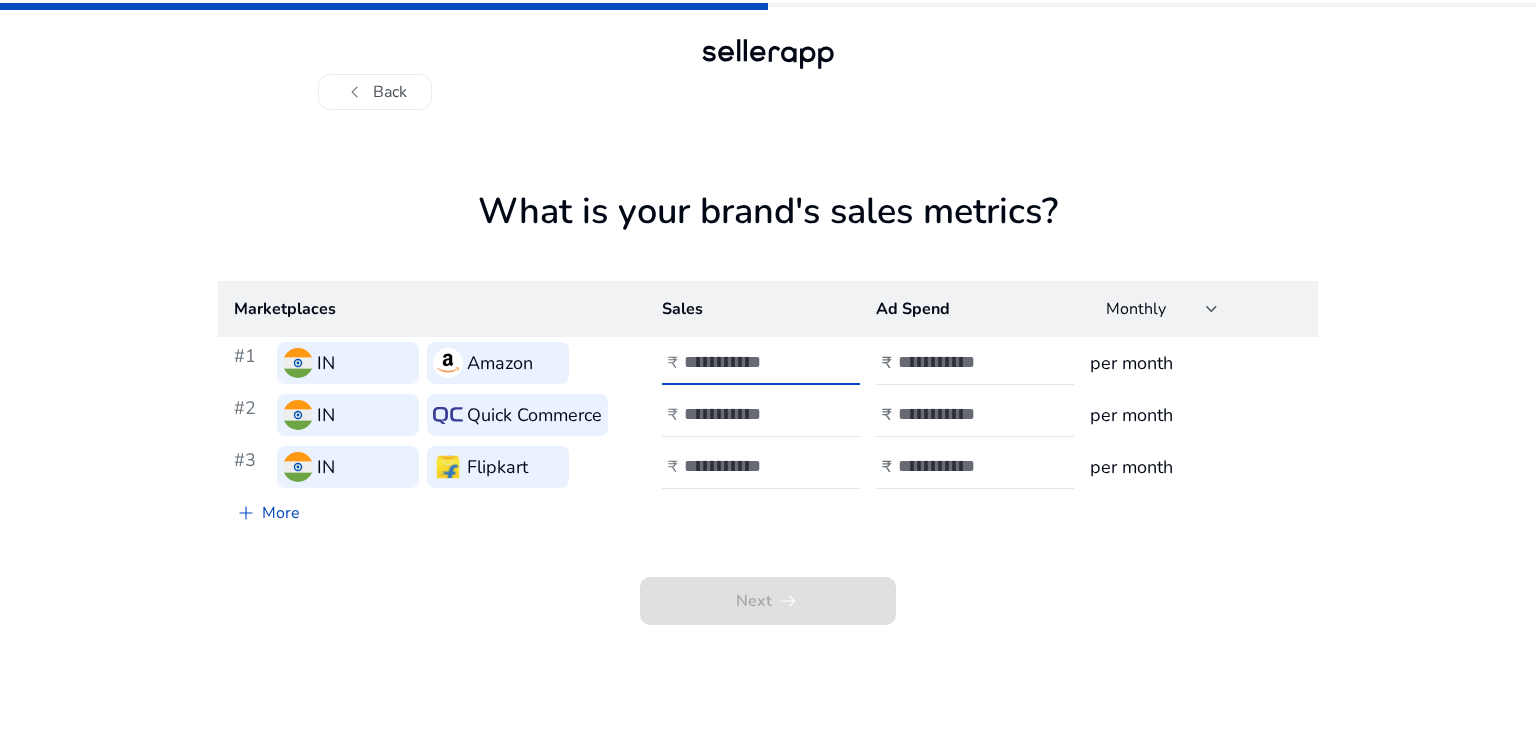 click at bounding box center [751, 362] 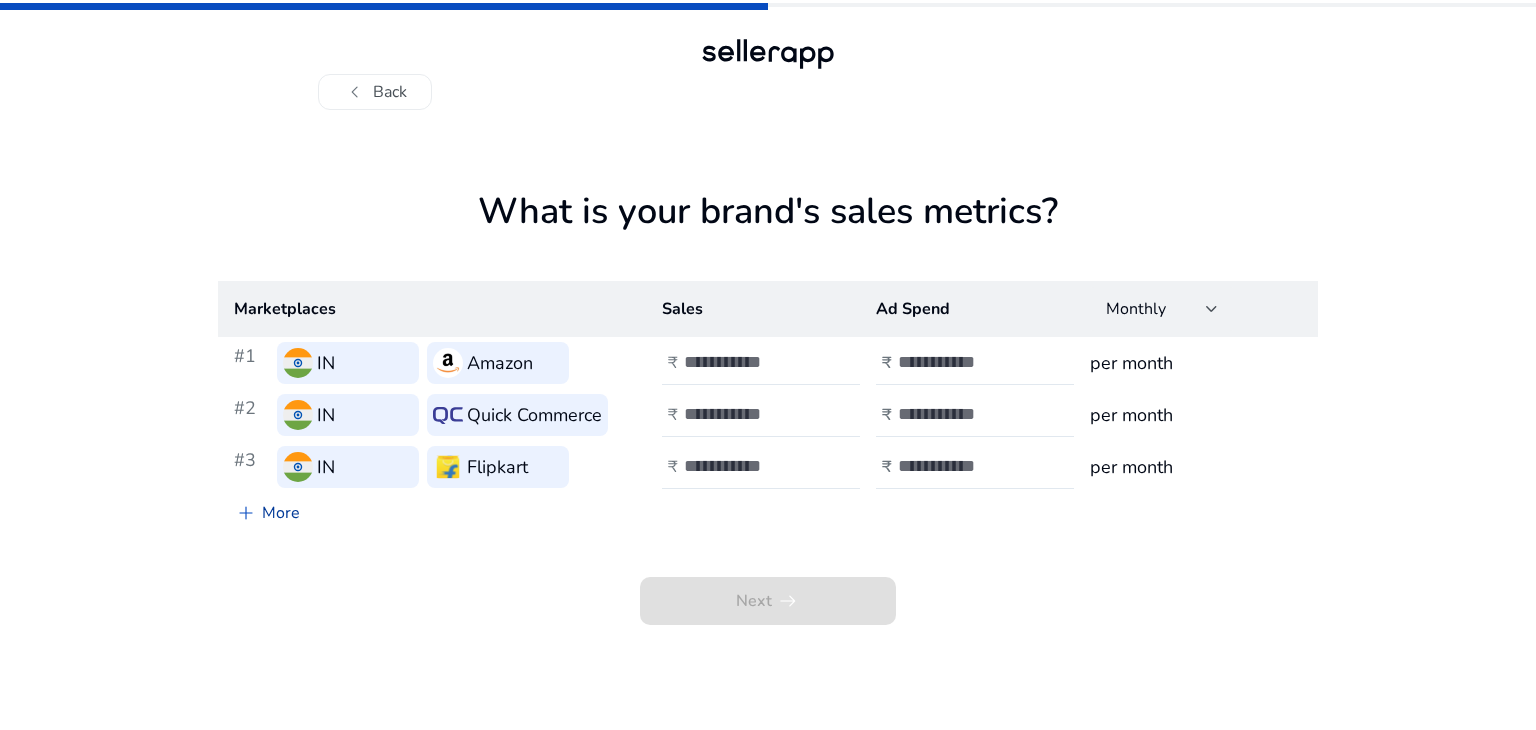 click on "add" 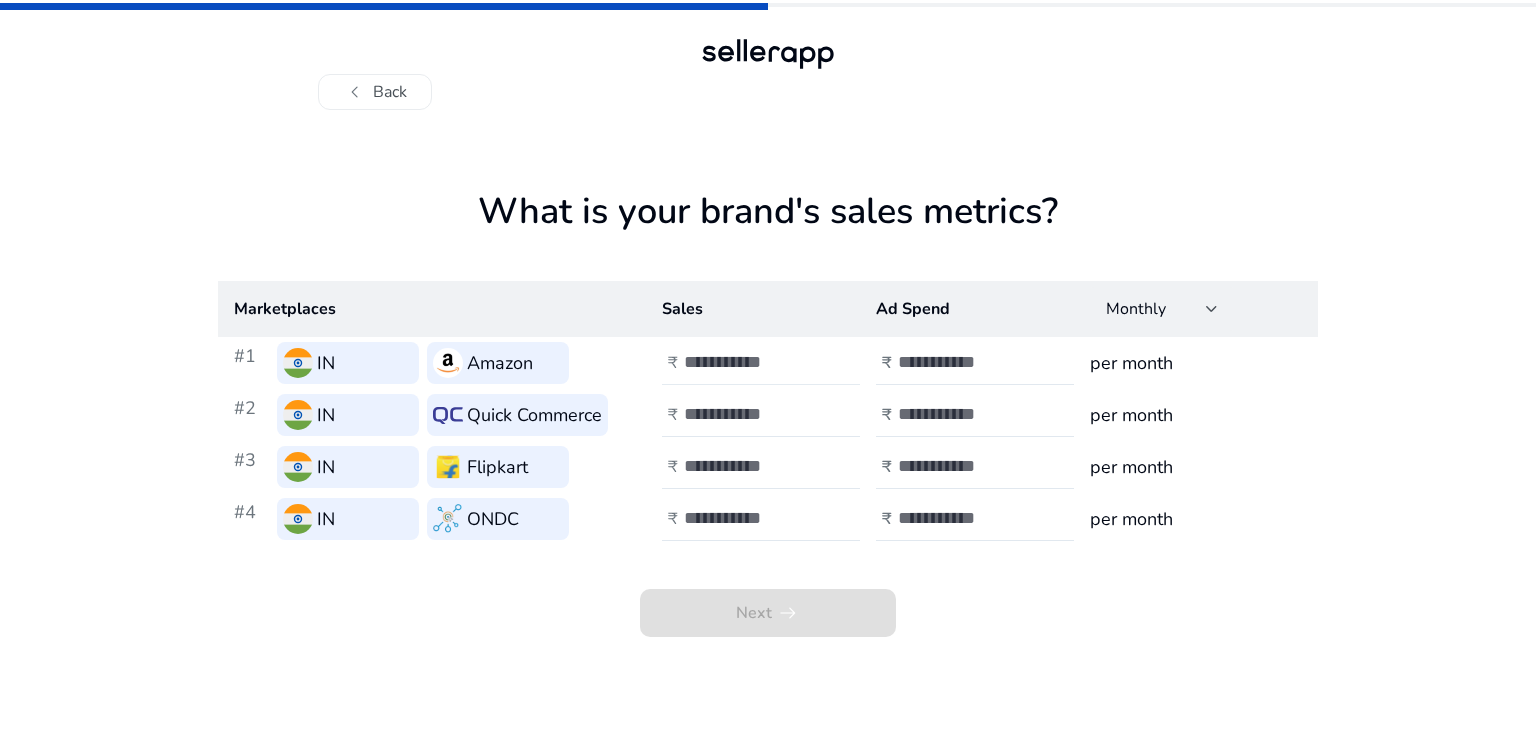 click at bounding box center [751, 362] 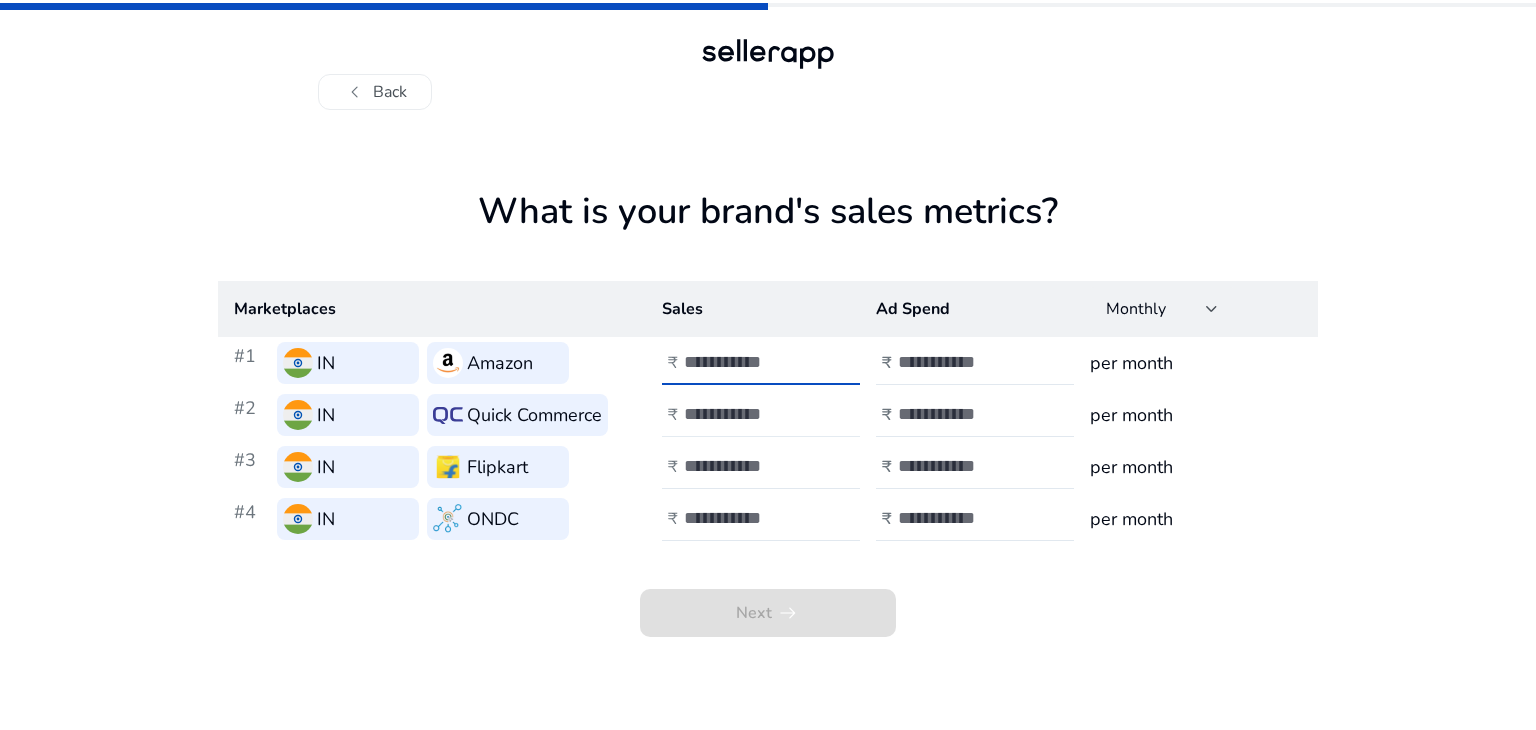 type on "***" 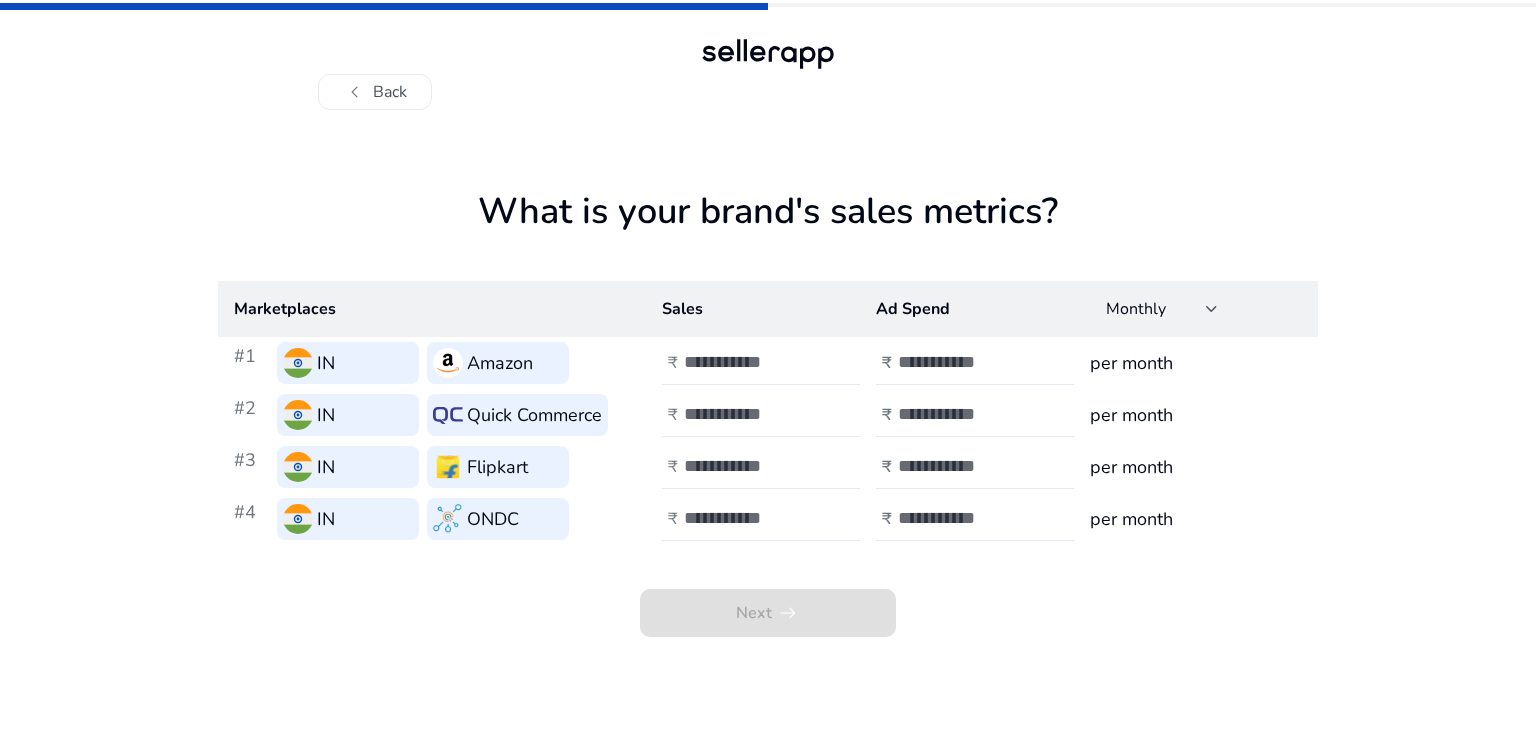 click 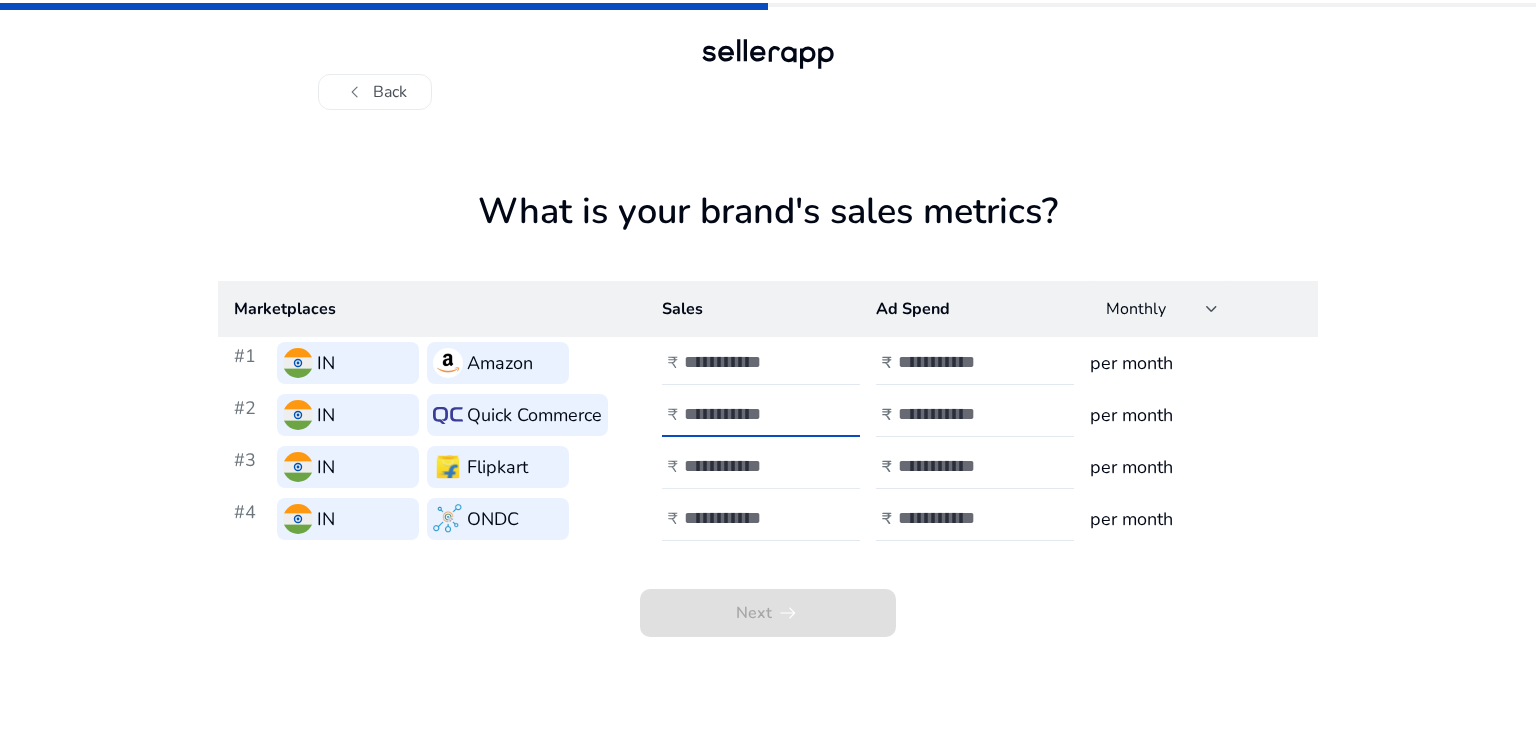 type on "***" 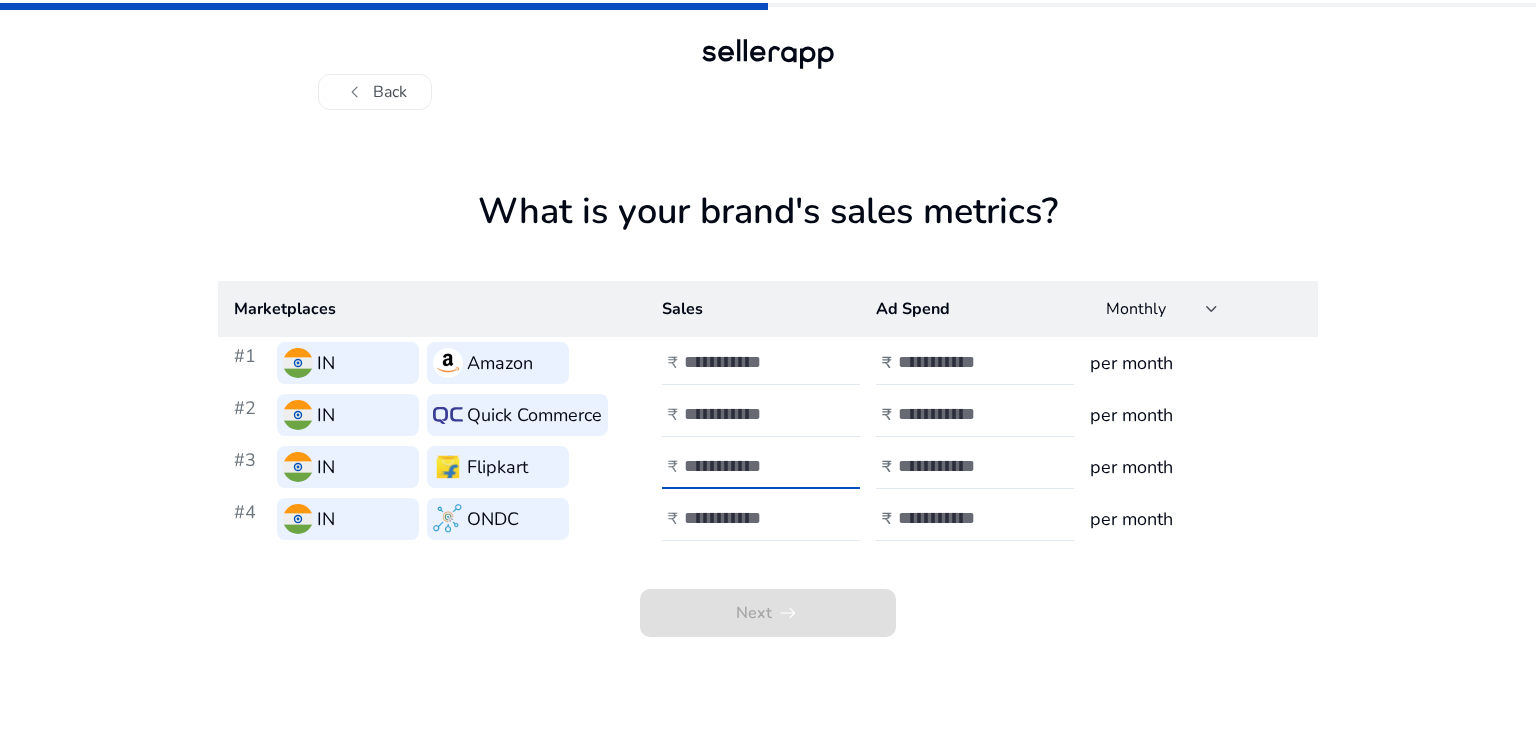 type on "***" 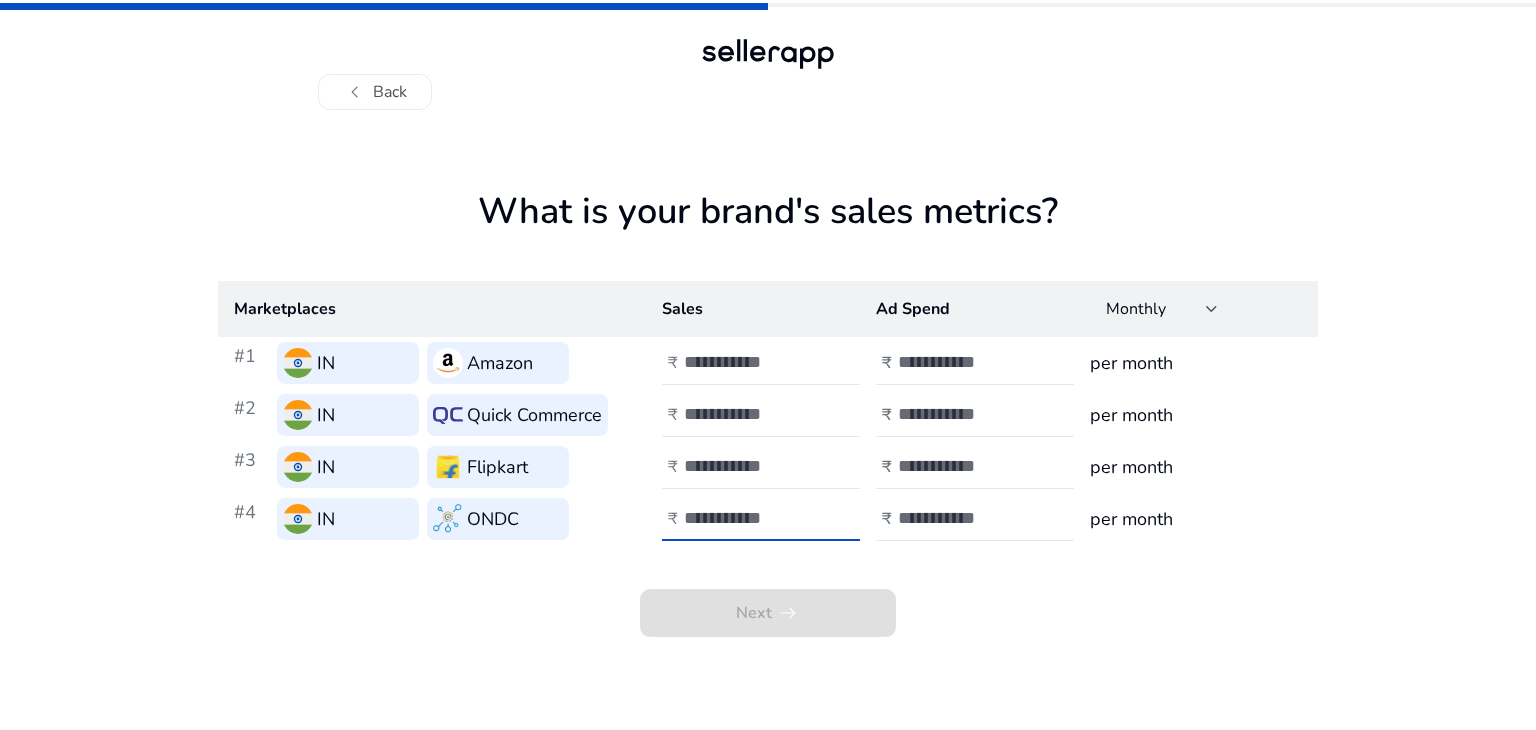 click at bounding box center [751, 518] 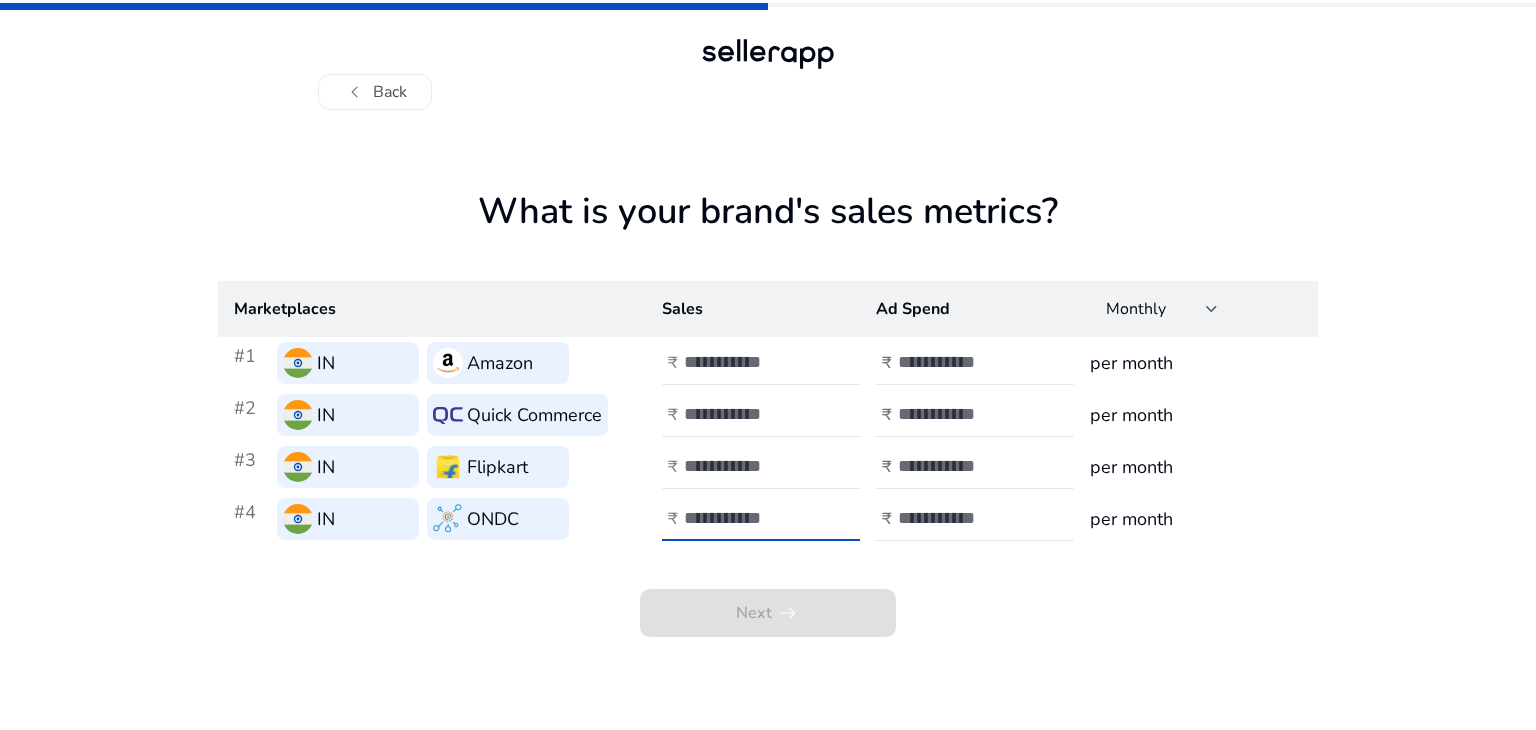 type on "***" 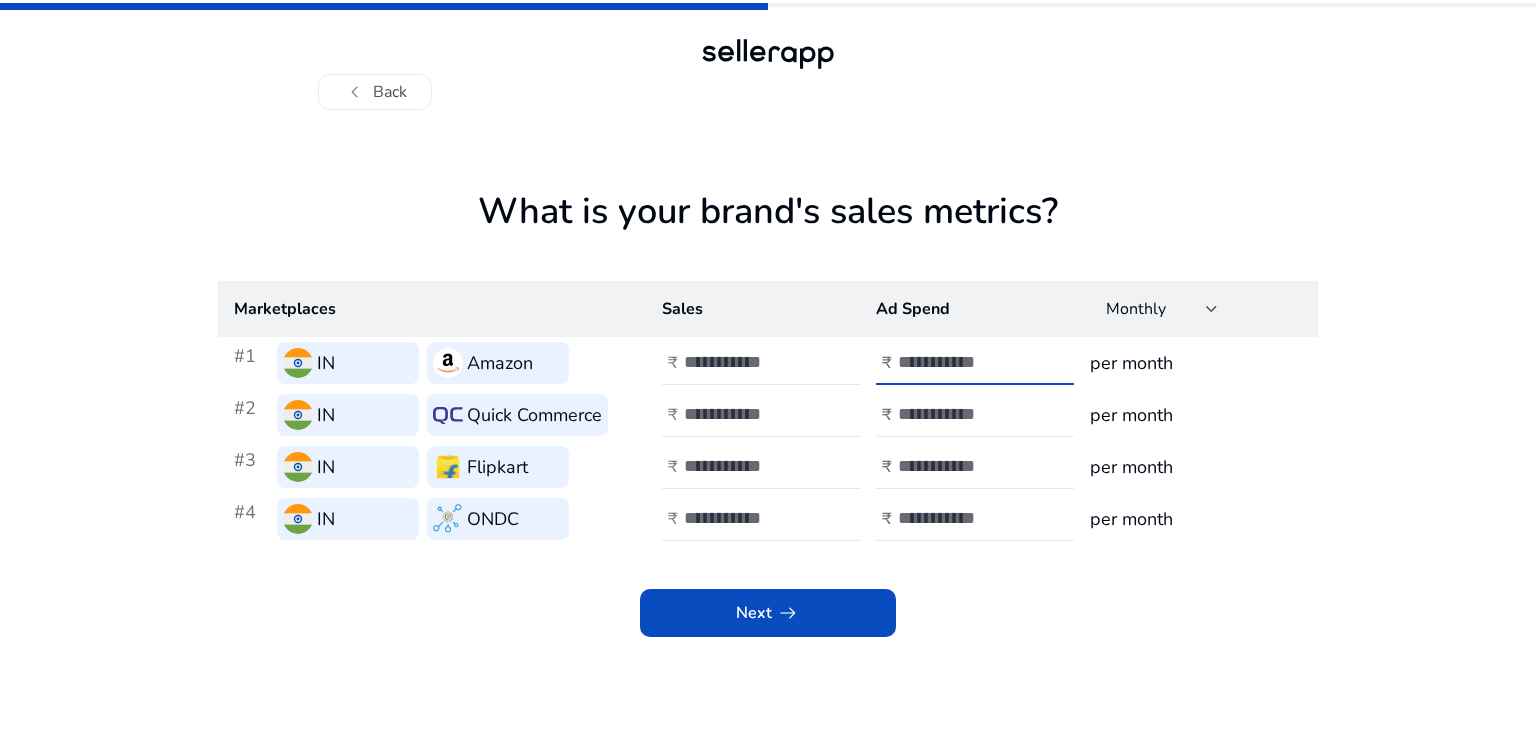 type on "***" 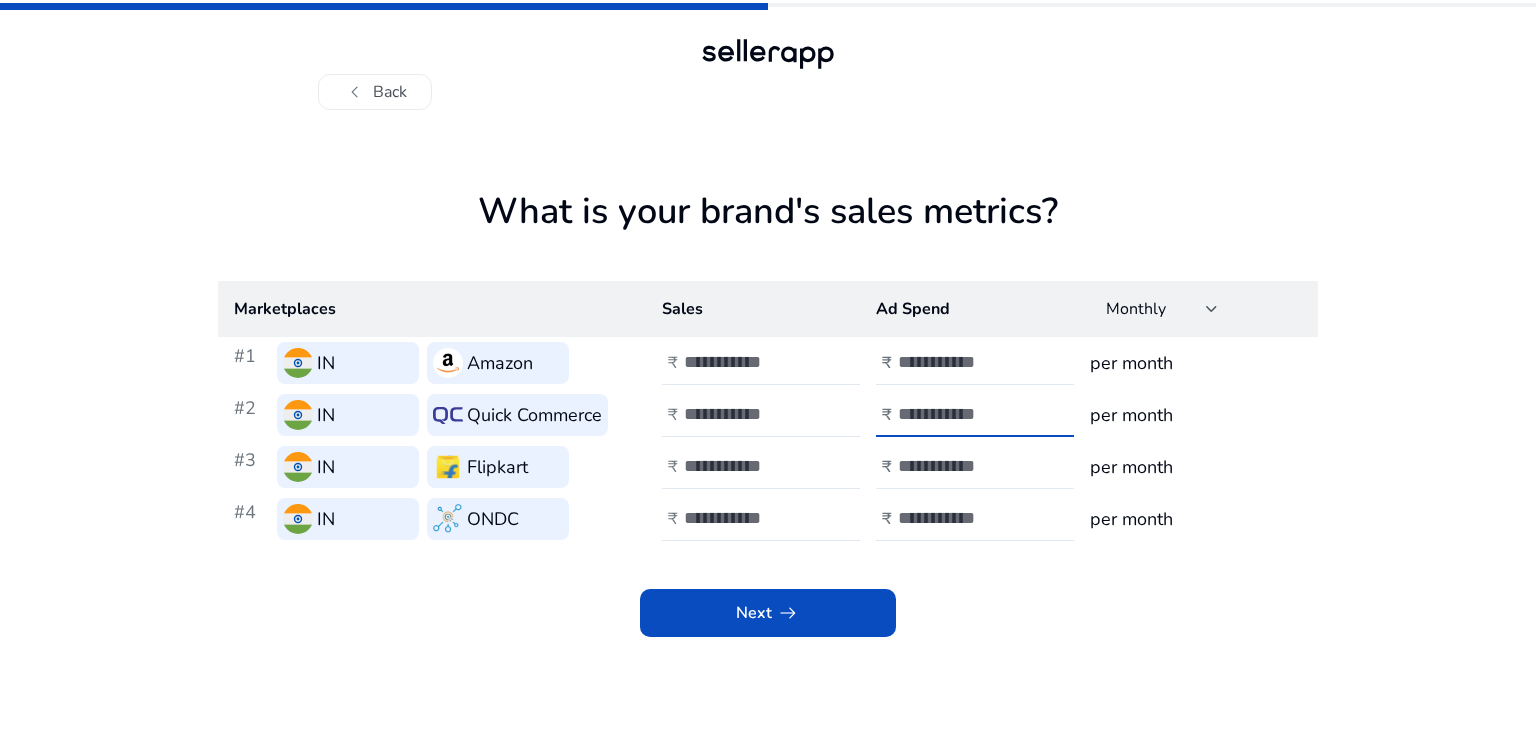 type on "***" 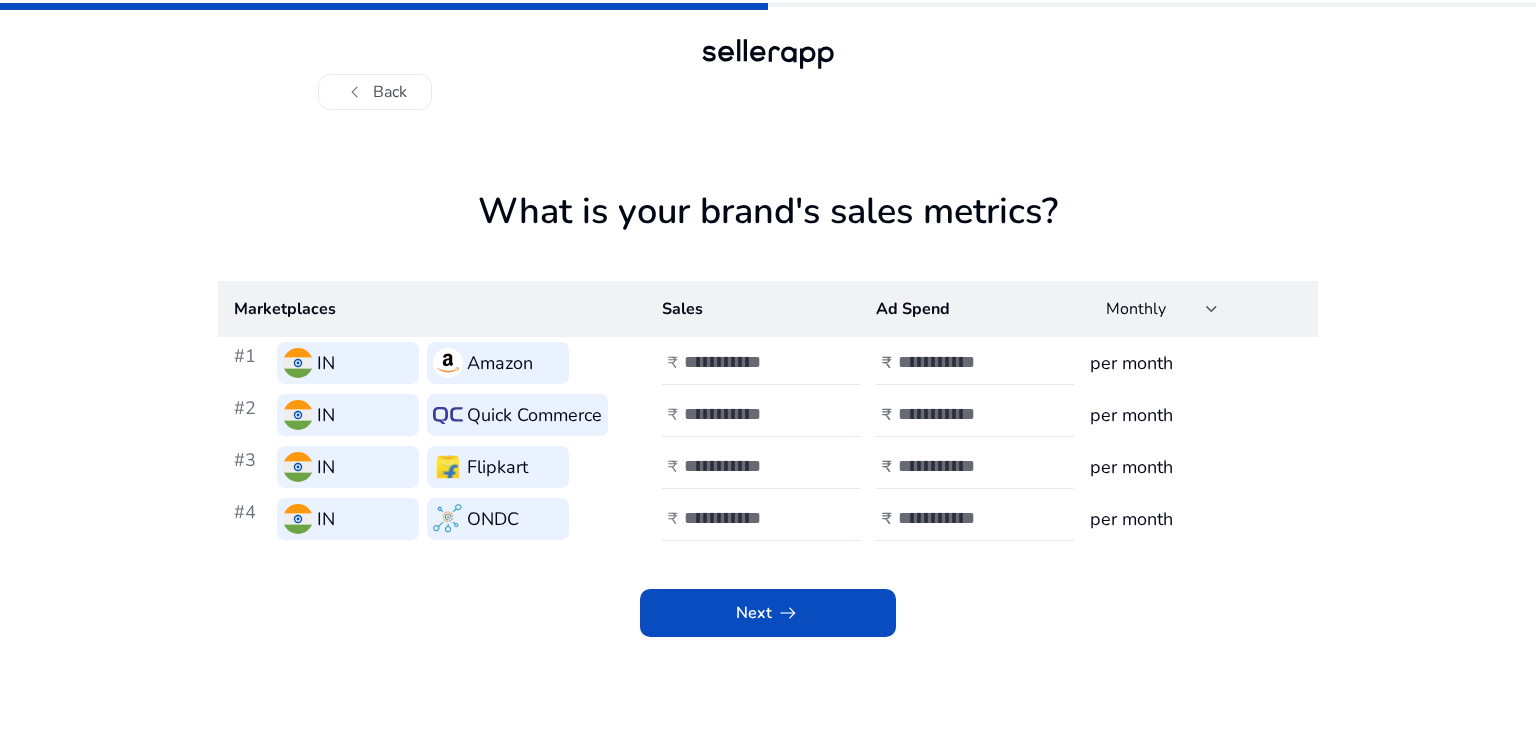 click 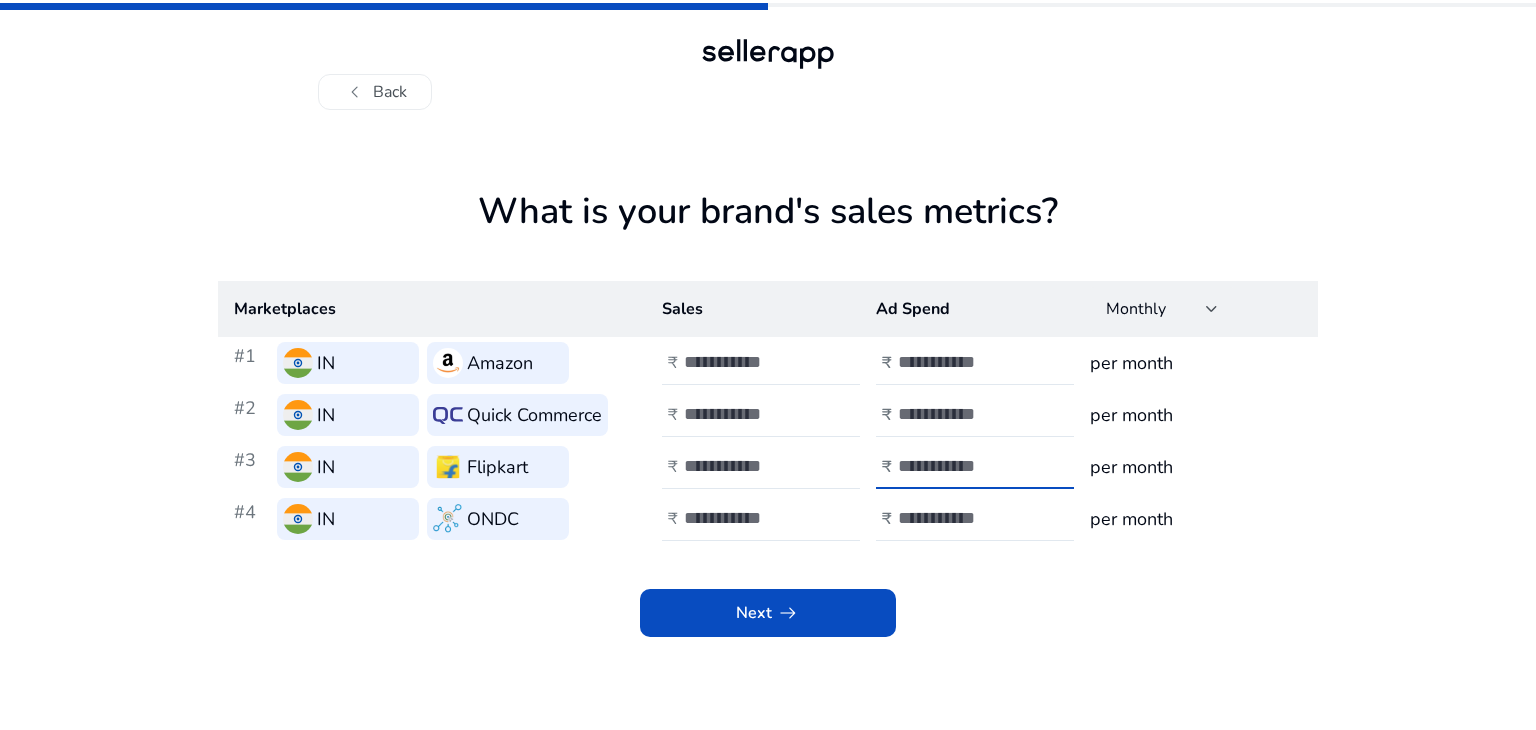 click at bounding box center [965, 466] 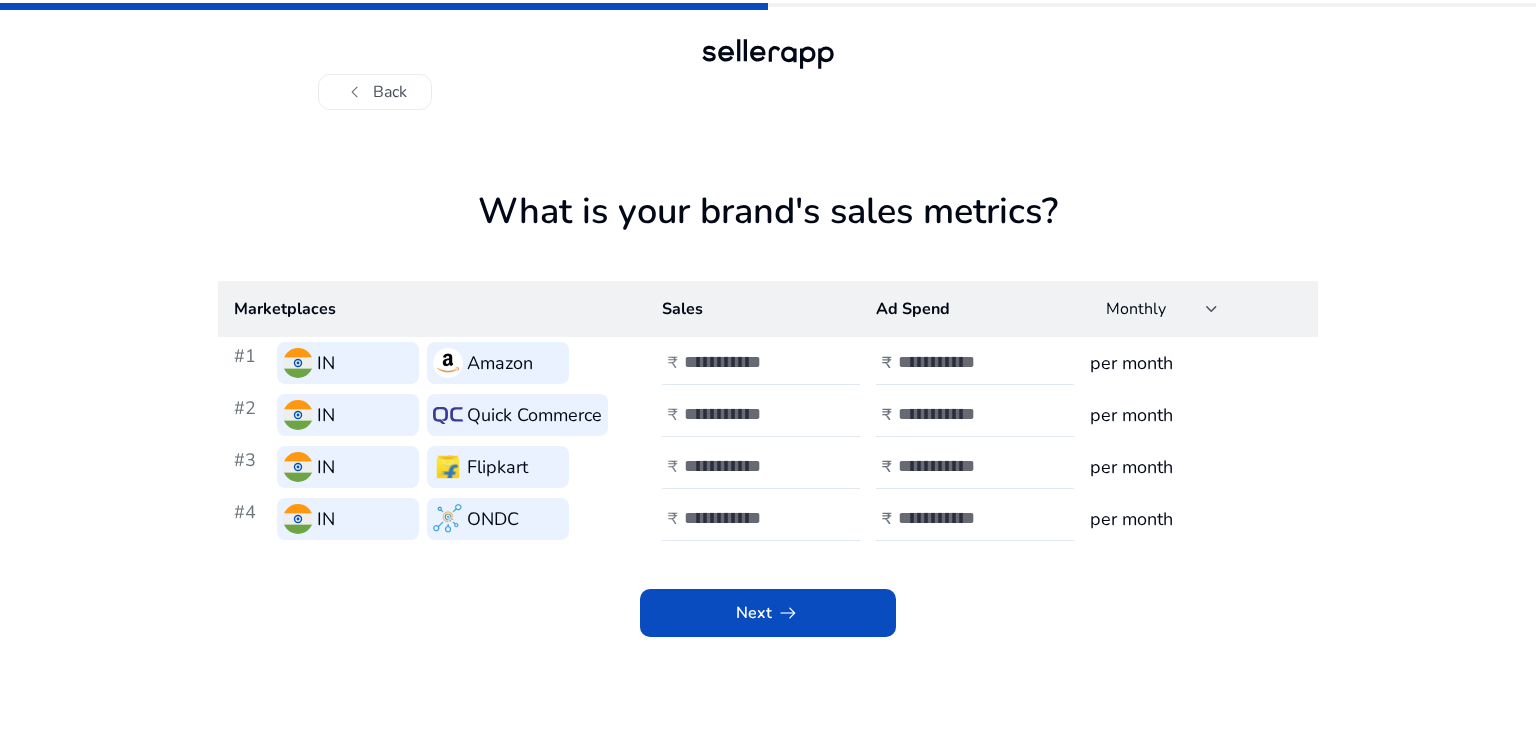 click on "₹" 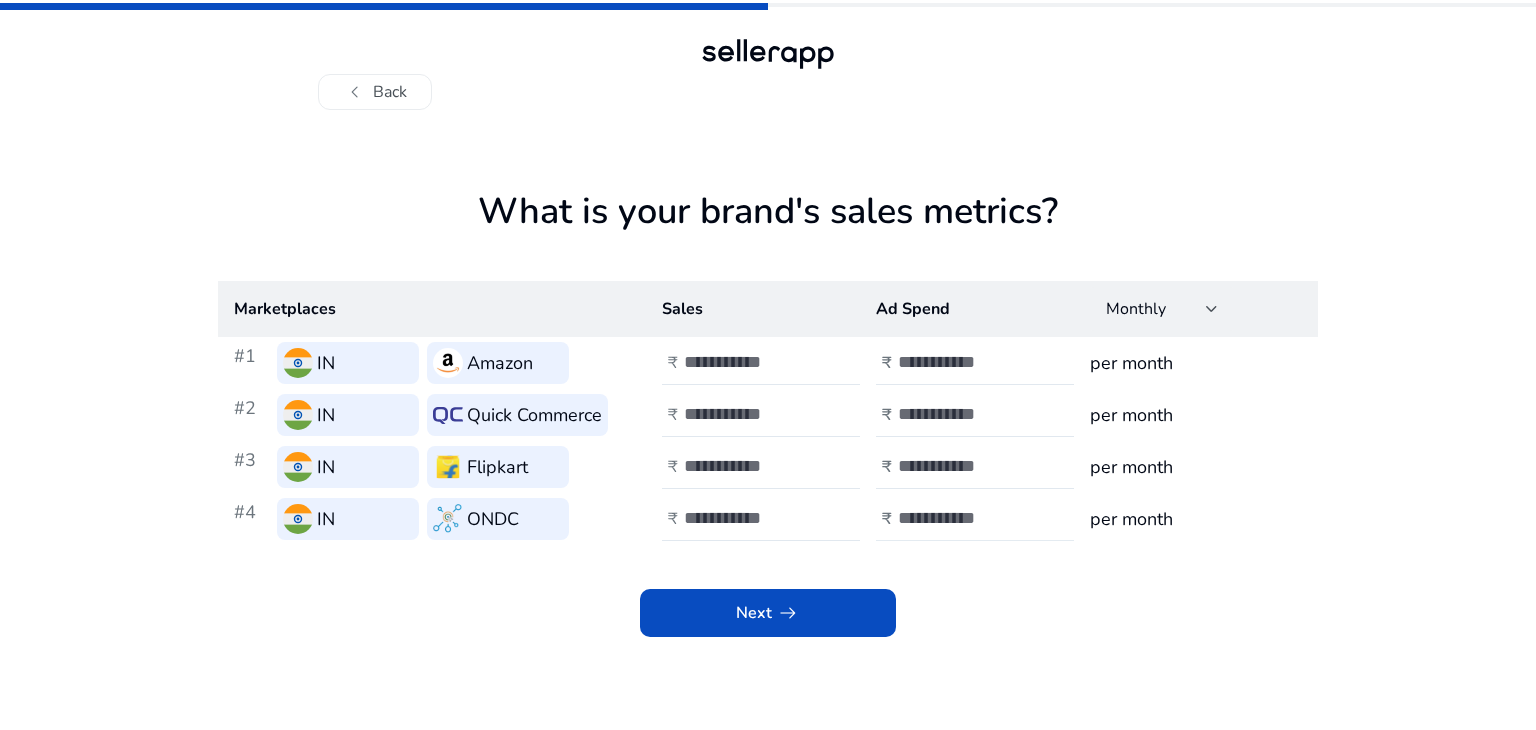 click at bounding box center (965, 518) 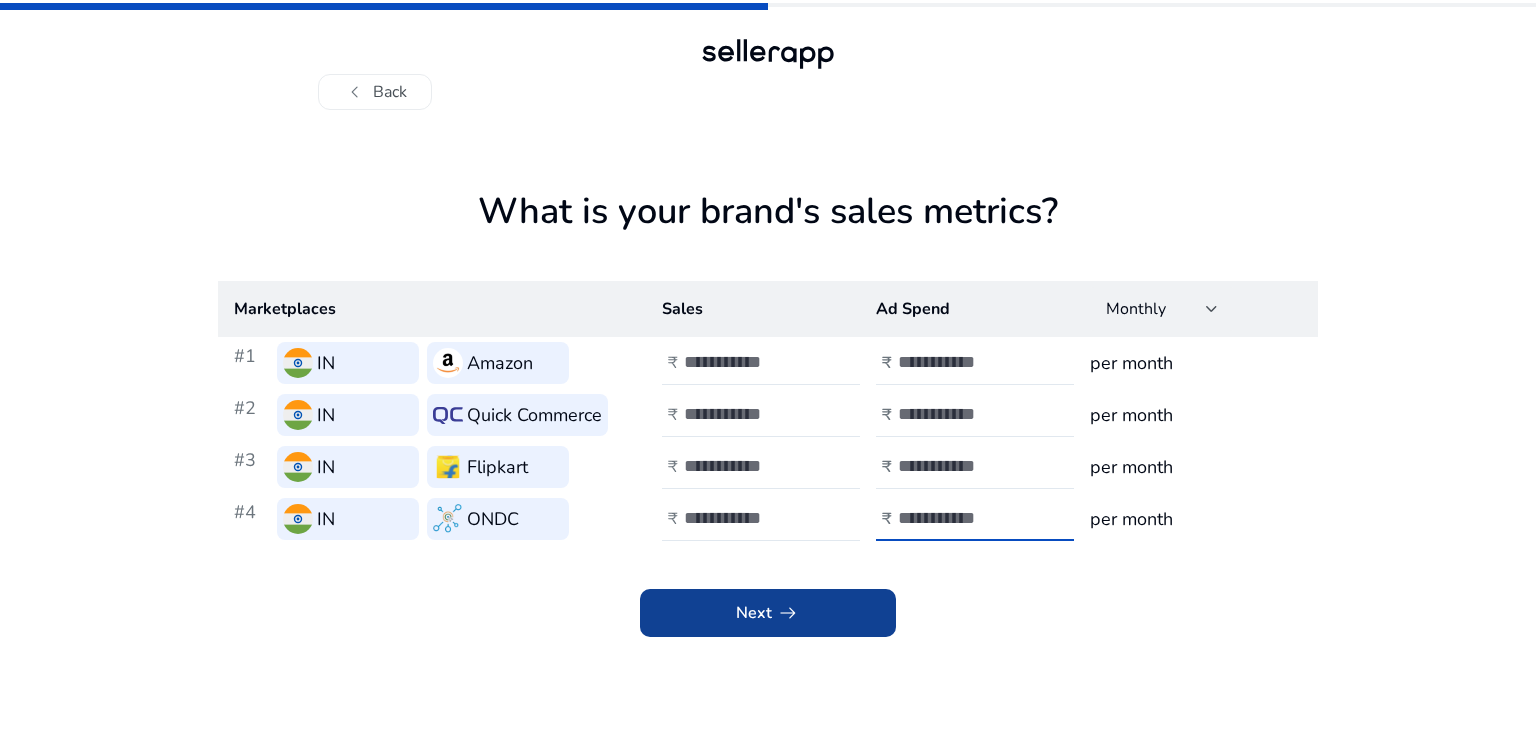 type on "***" 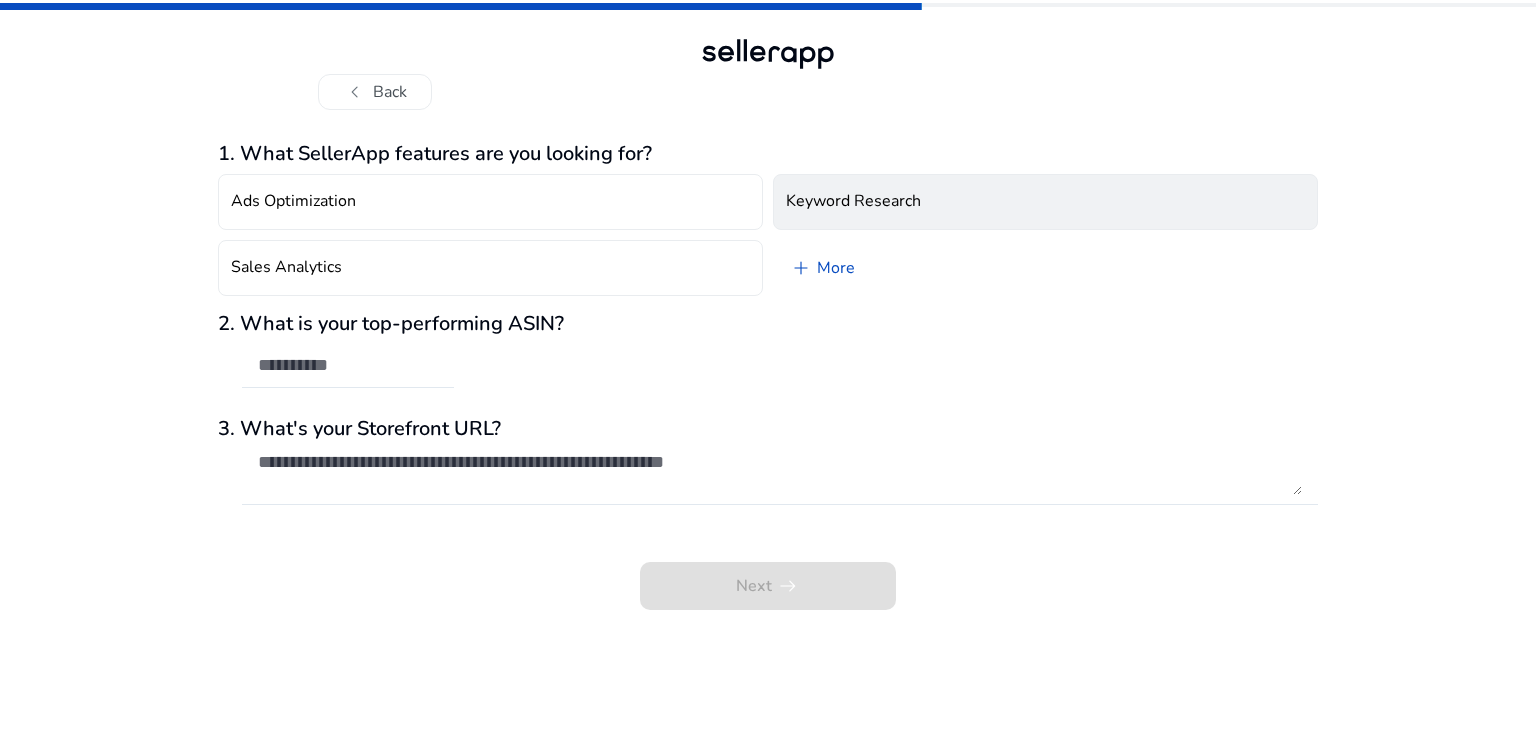 click on "Keyword Research" 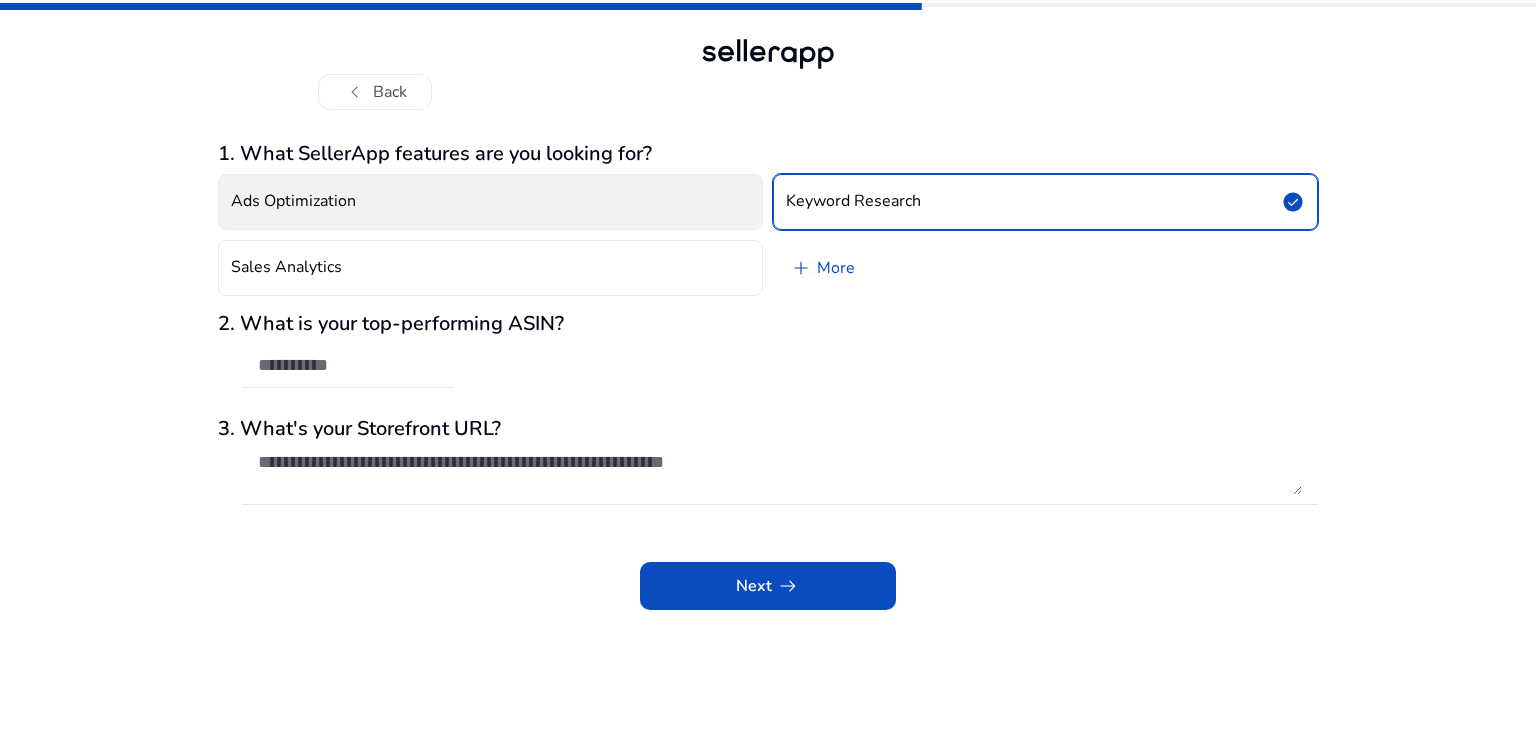 click on "Ads Optimization" 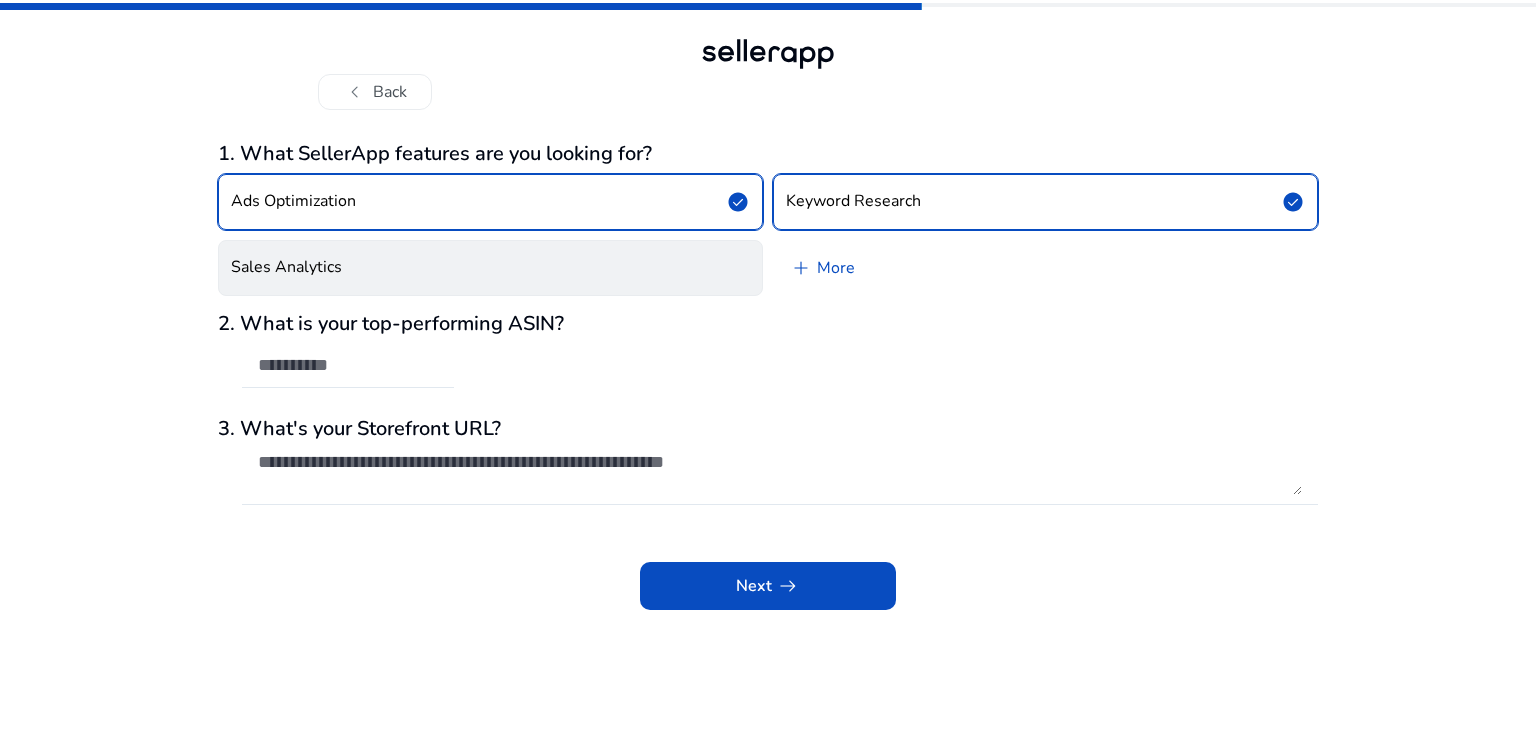 click on "Sales Analytics" 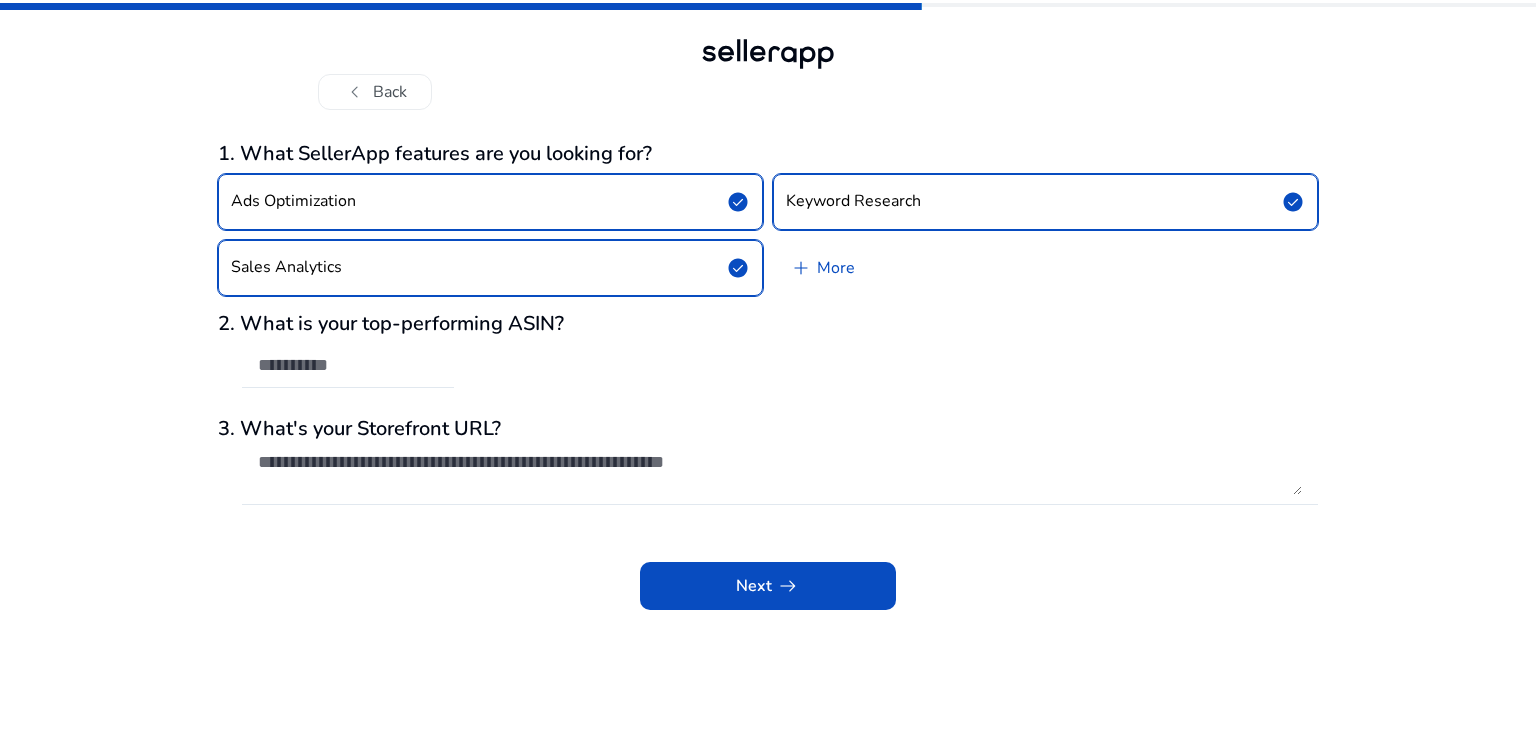click on "Ads Optimization  check_circle  Keyword Research  check_circle  Sales Analytics  check_circle   add   More" 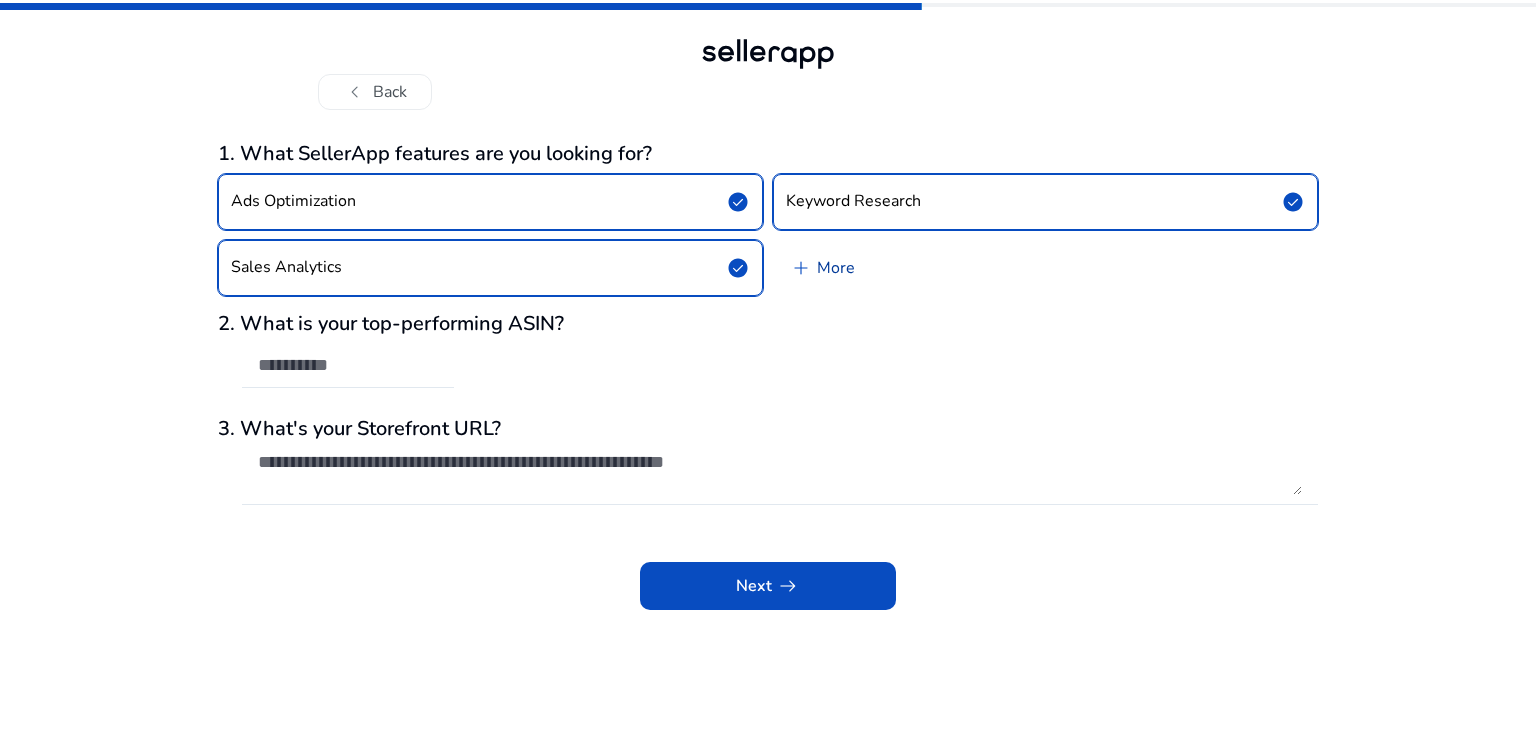 click on "add   More" 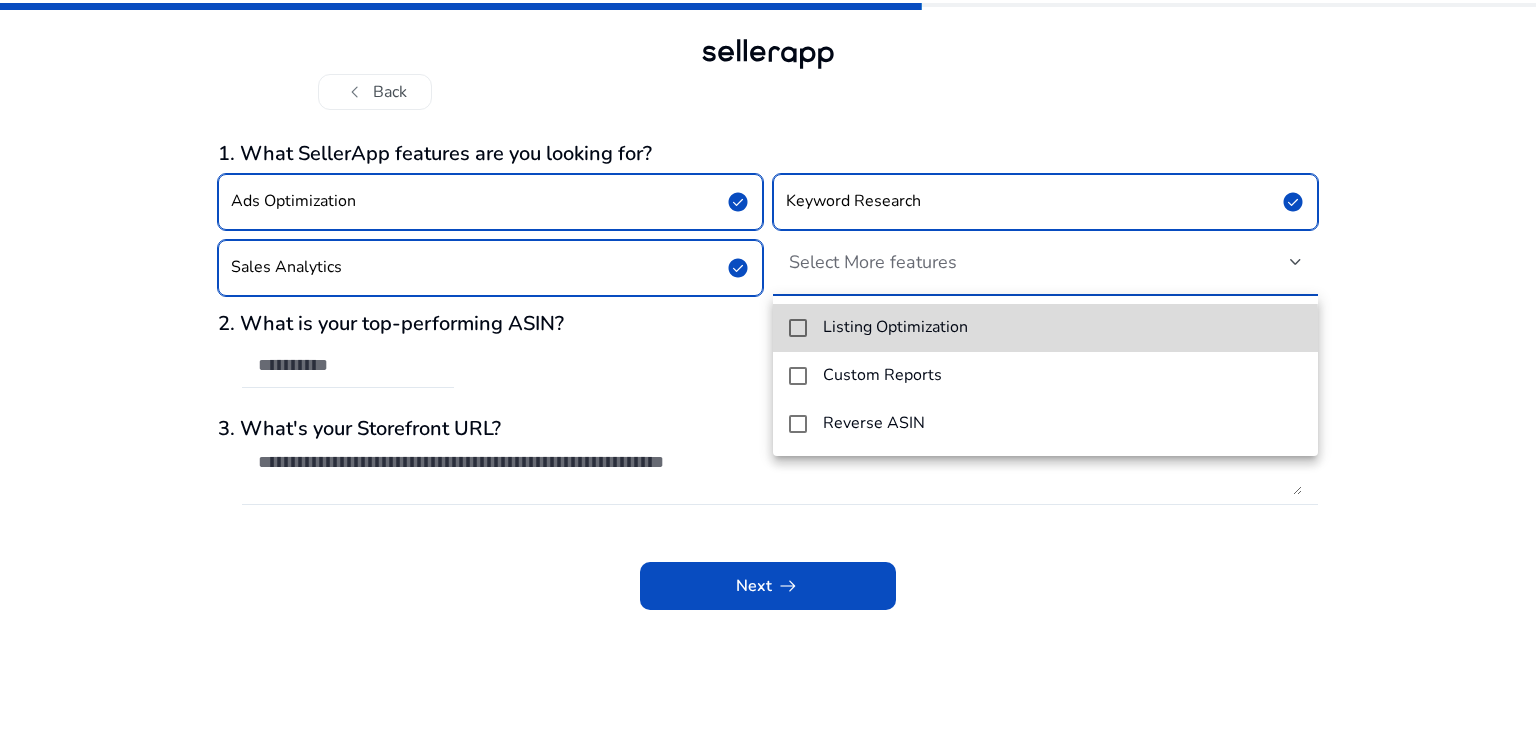 click on "Listing Optimization" at bounding box center (1045, 328) 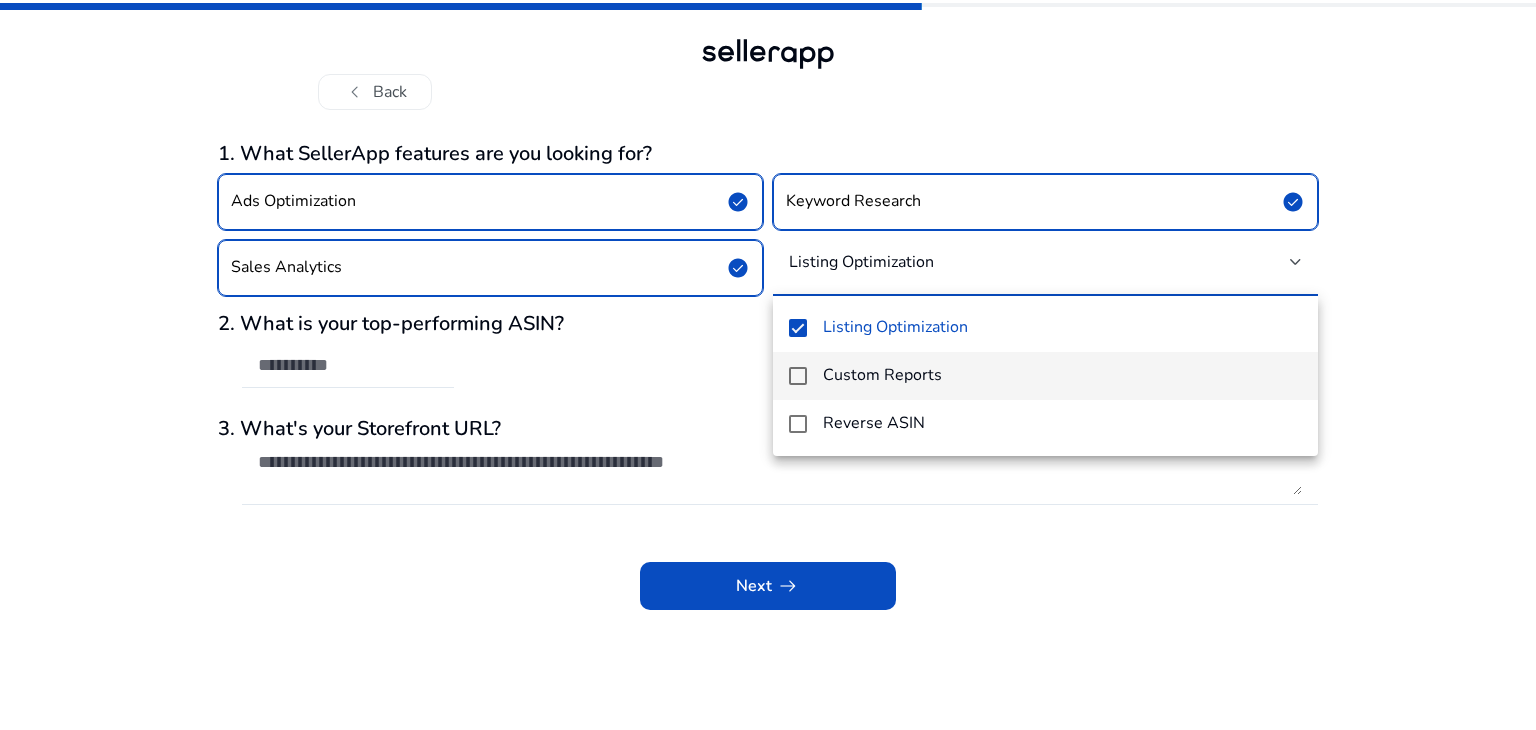 click on "Custom Reports" at bounding box center [882, 375] 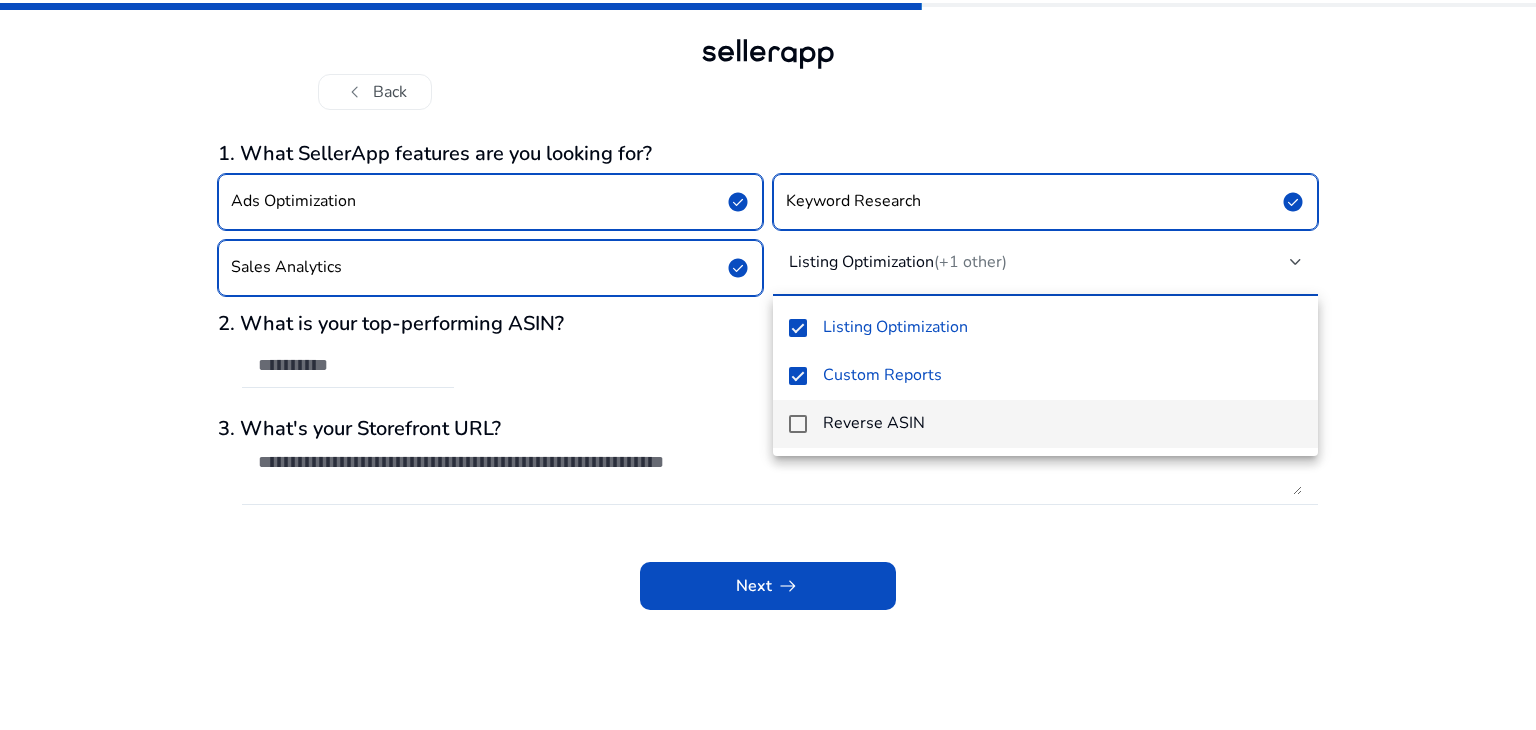 click on "Reverse ASIN" at bounding box center [874, 423] 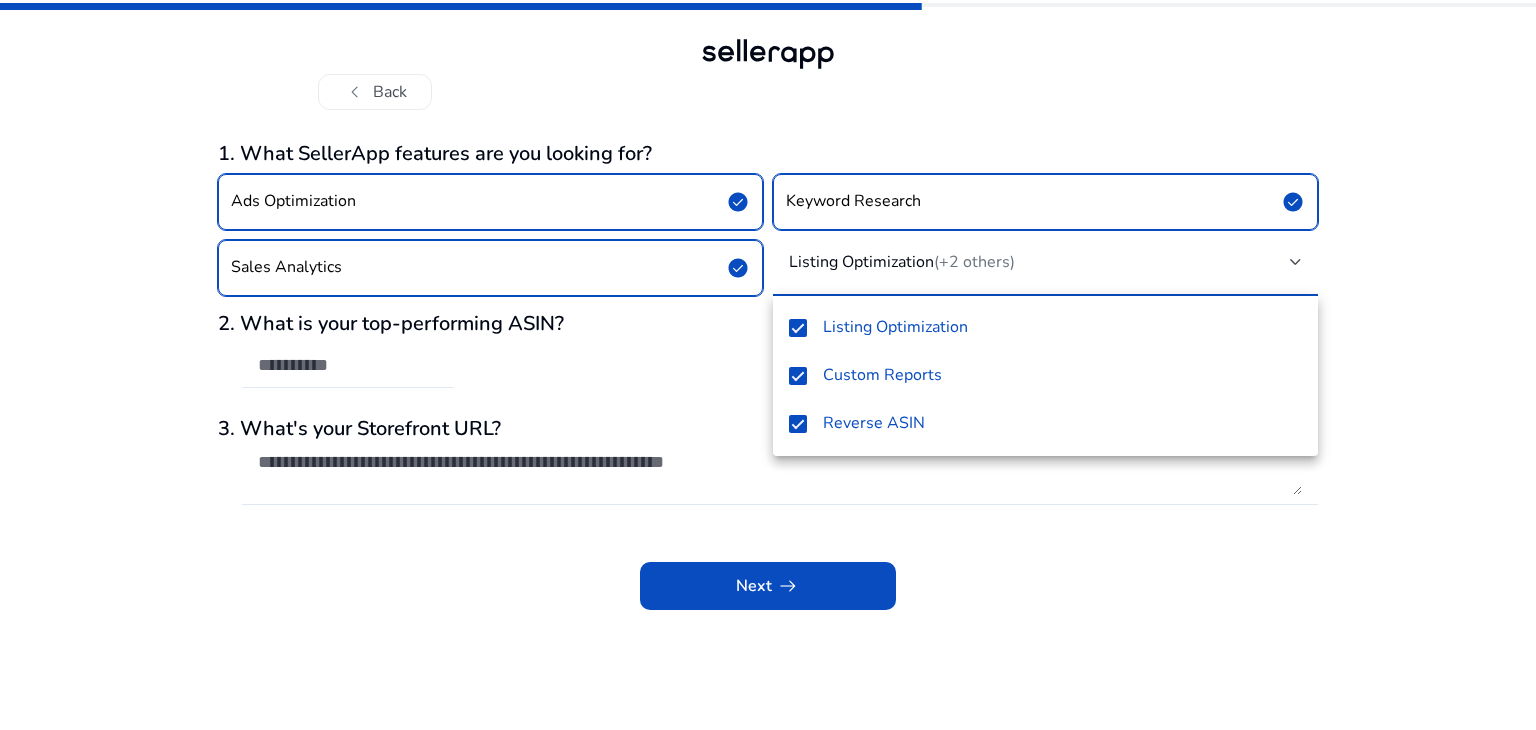 click at bounding box center (768, 365) 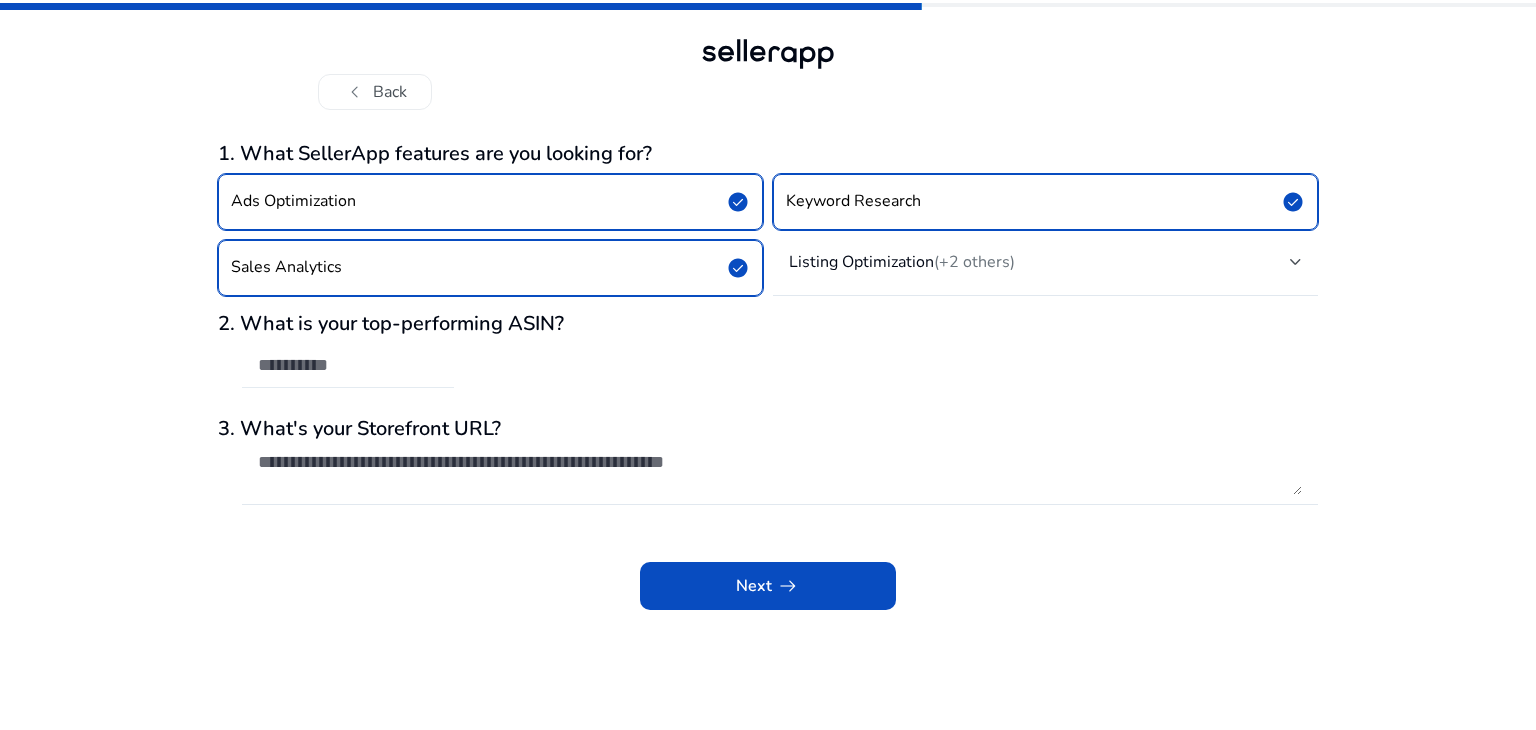 click at bounding box center (348, 365) 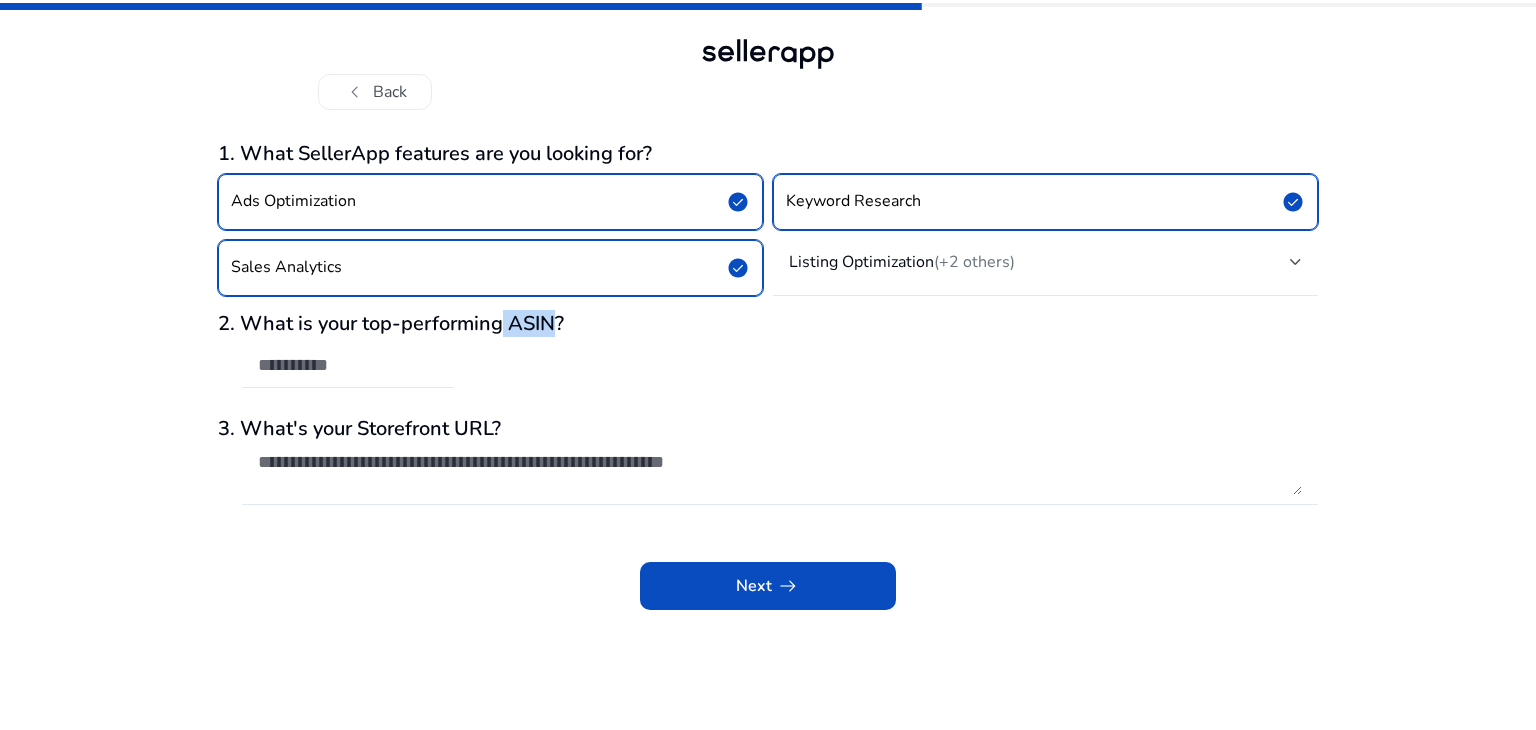 drag, startPoint x: 506, startPoint y: 329, endPoint x: 553, endPoint y: 321, distance: 47.67599 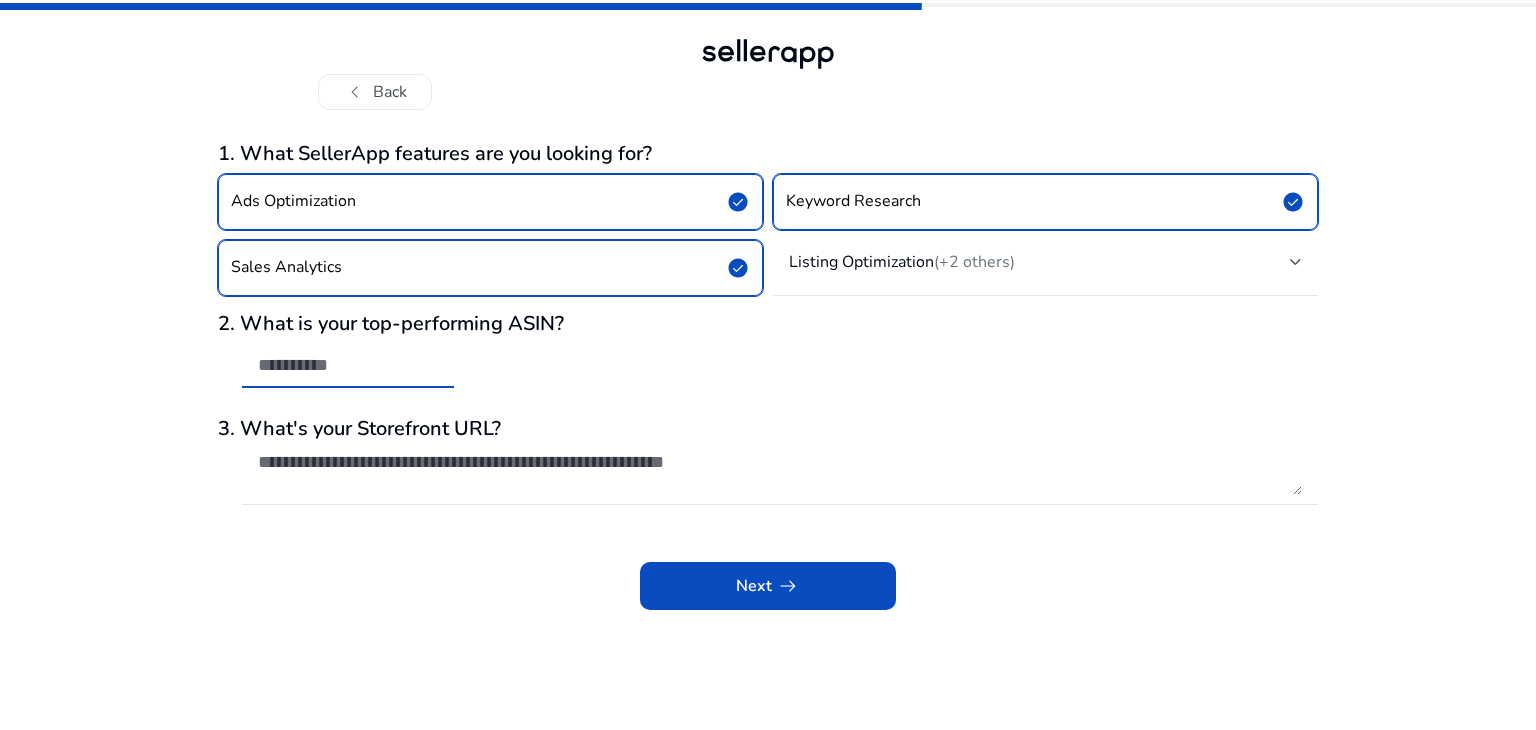click at bounding box center [348, 365] 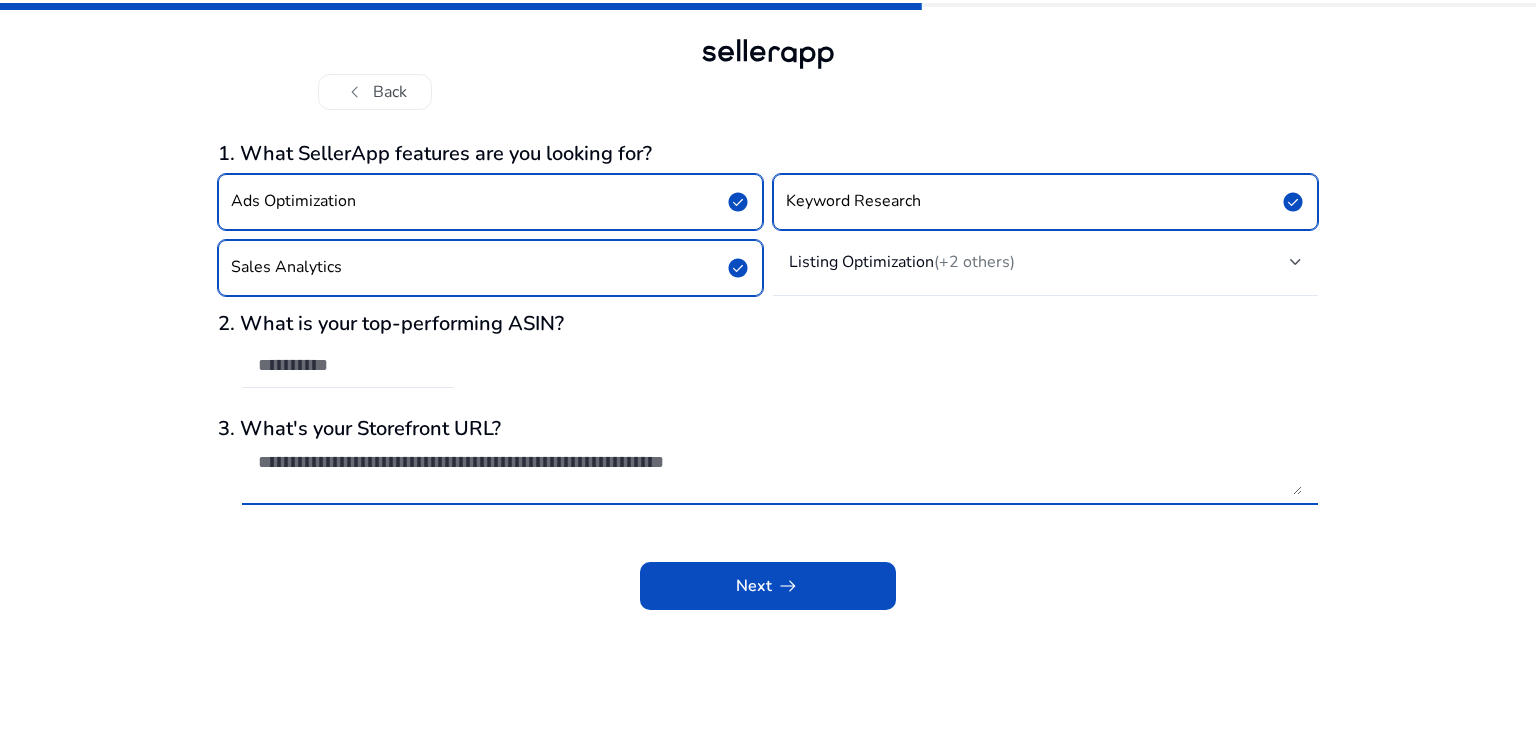 click at bounding box center [780, 473] 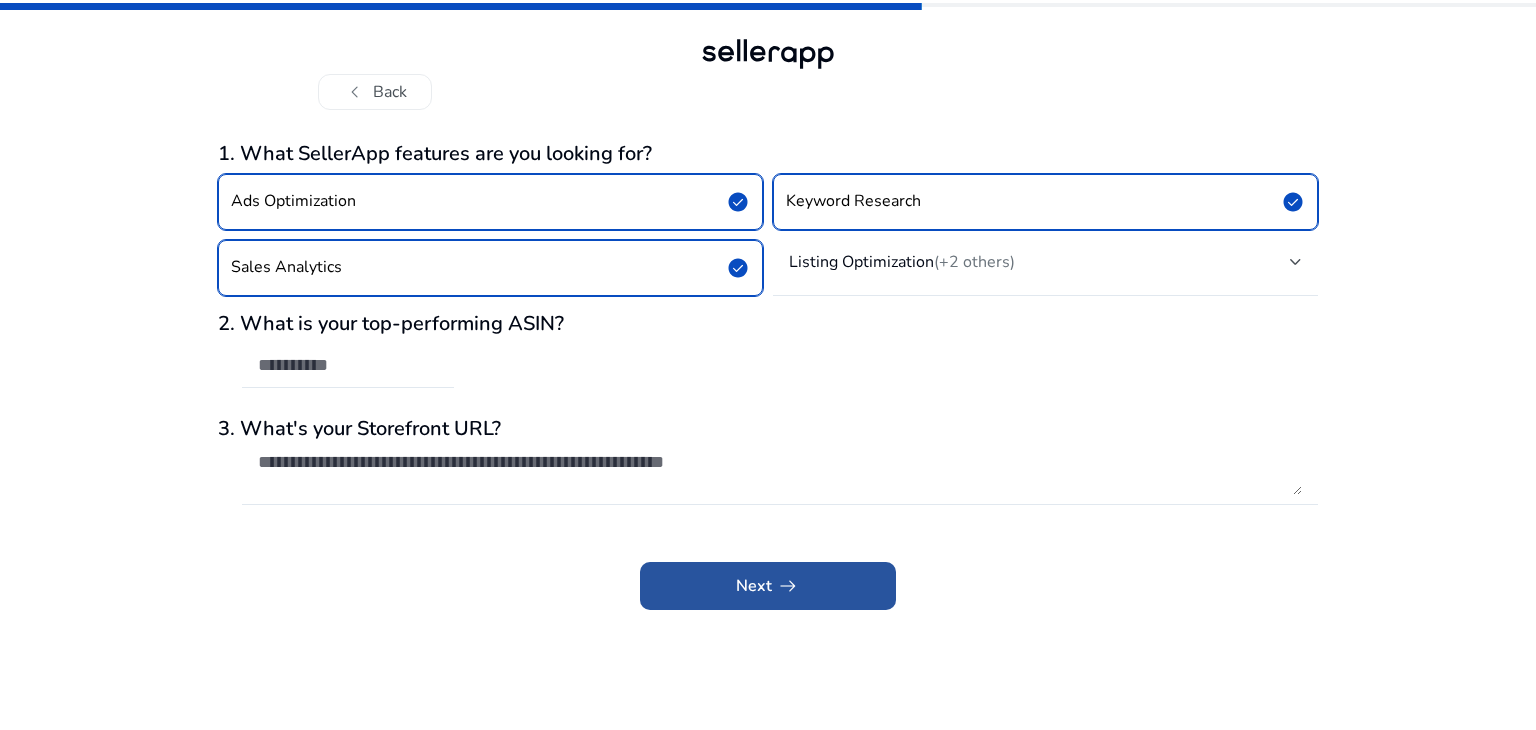 click 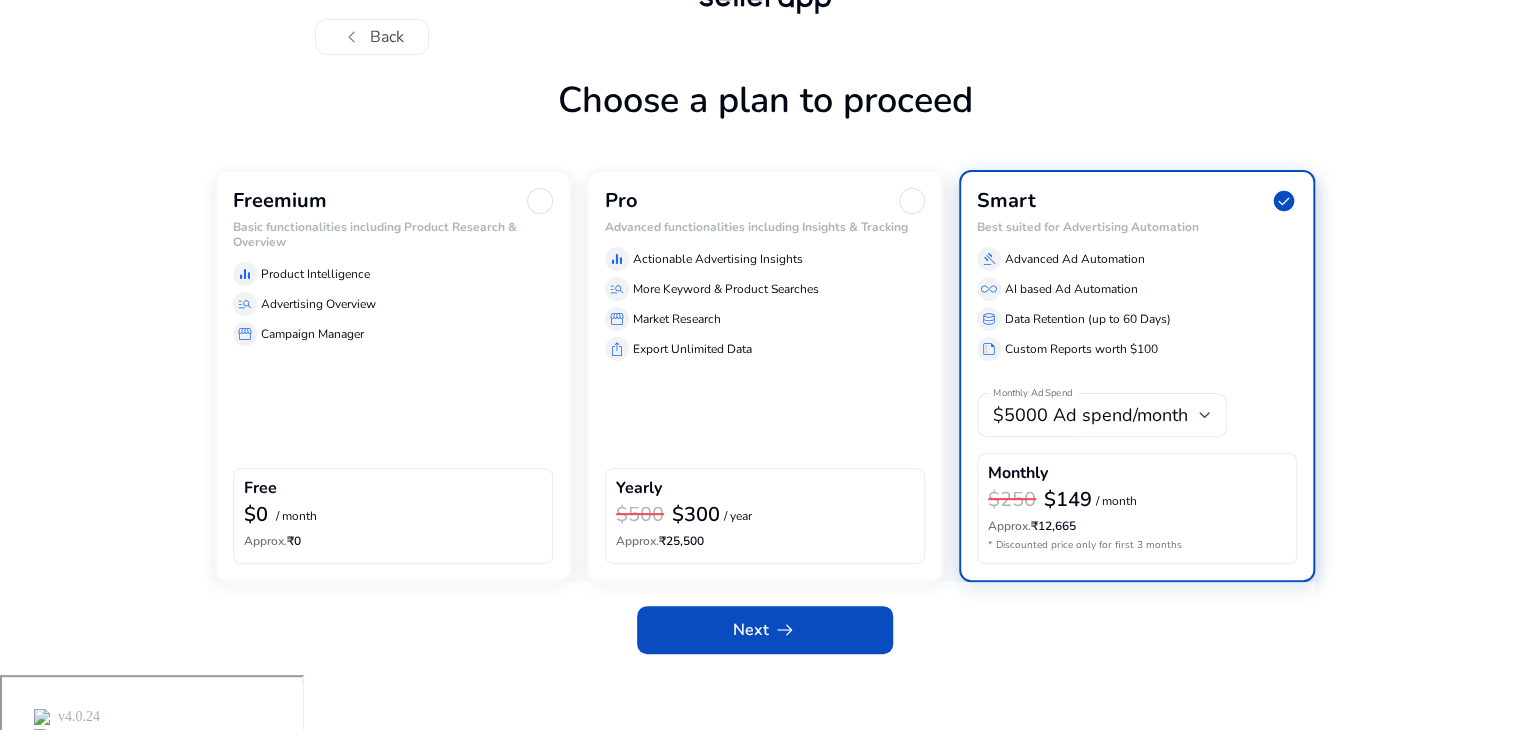 scroll, scrollTop: 58, scrollLeft: 0, axis: vertical 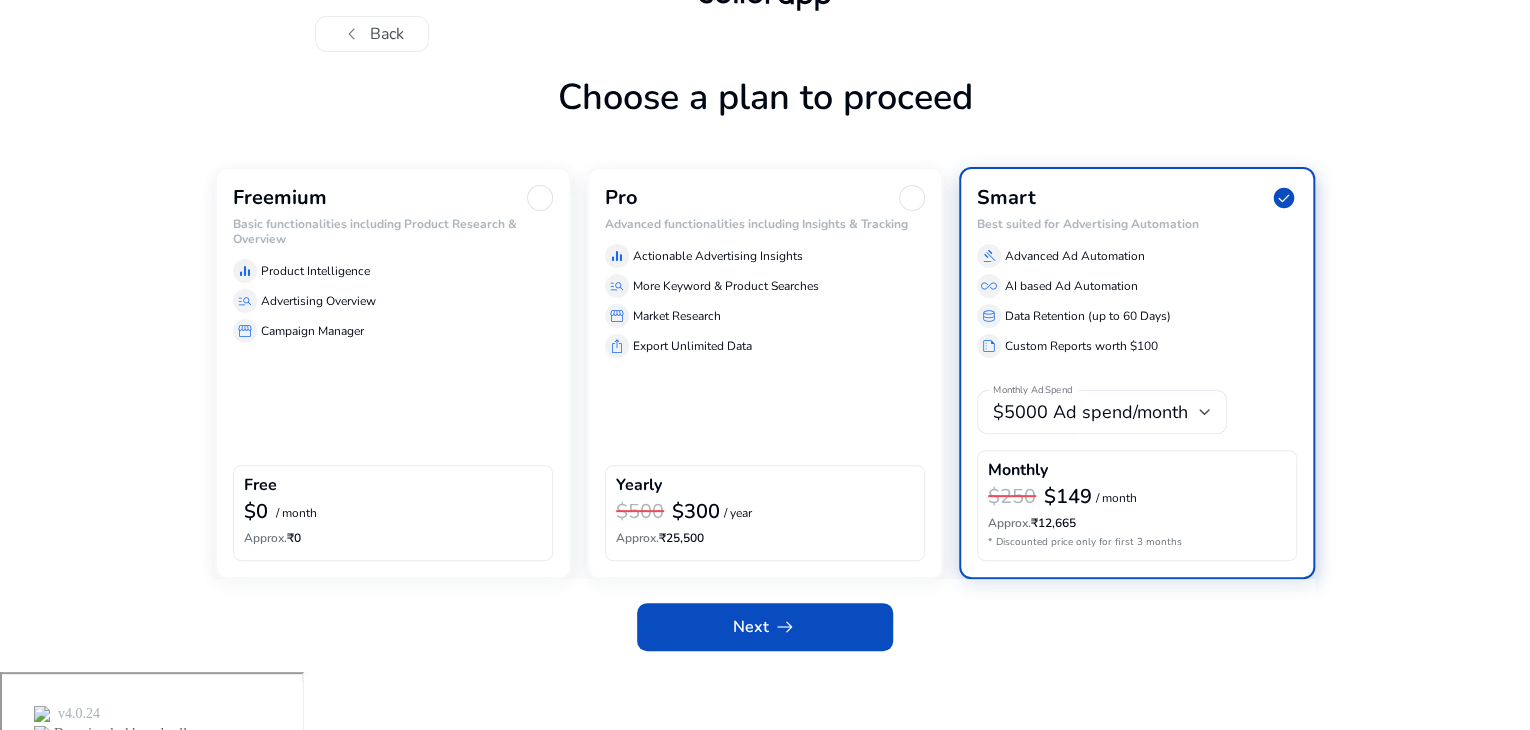 click on "Campaign Manager" 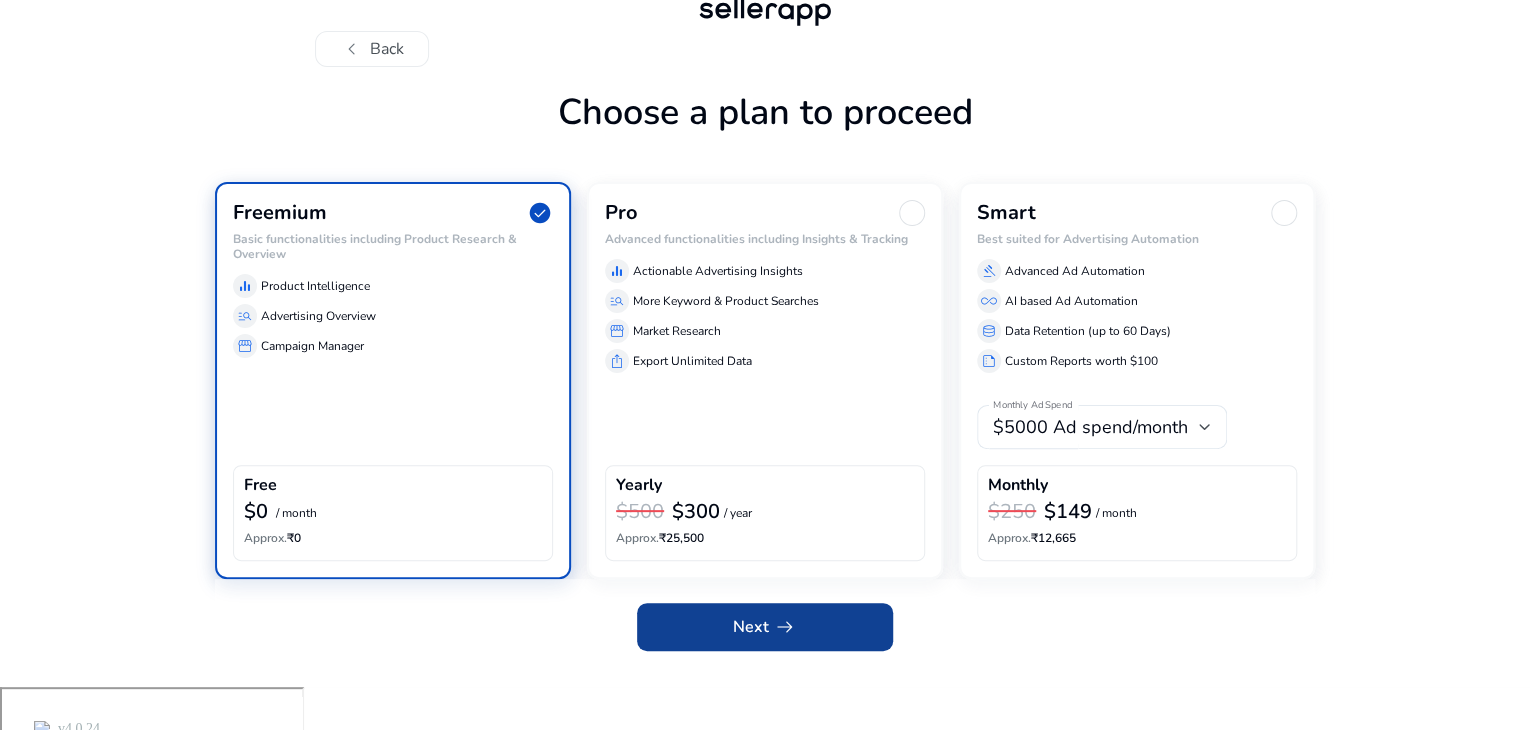 click 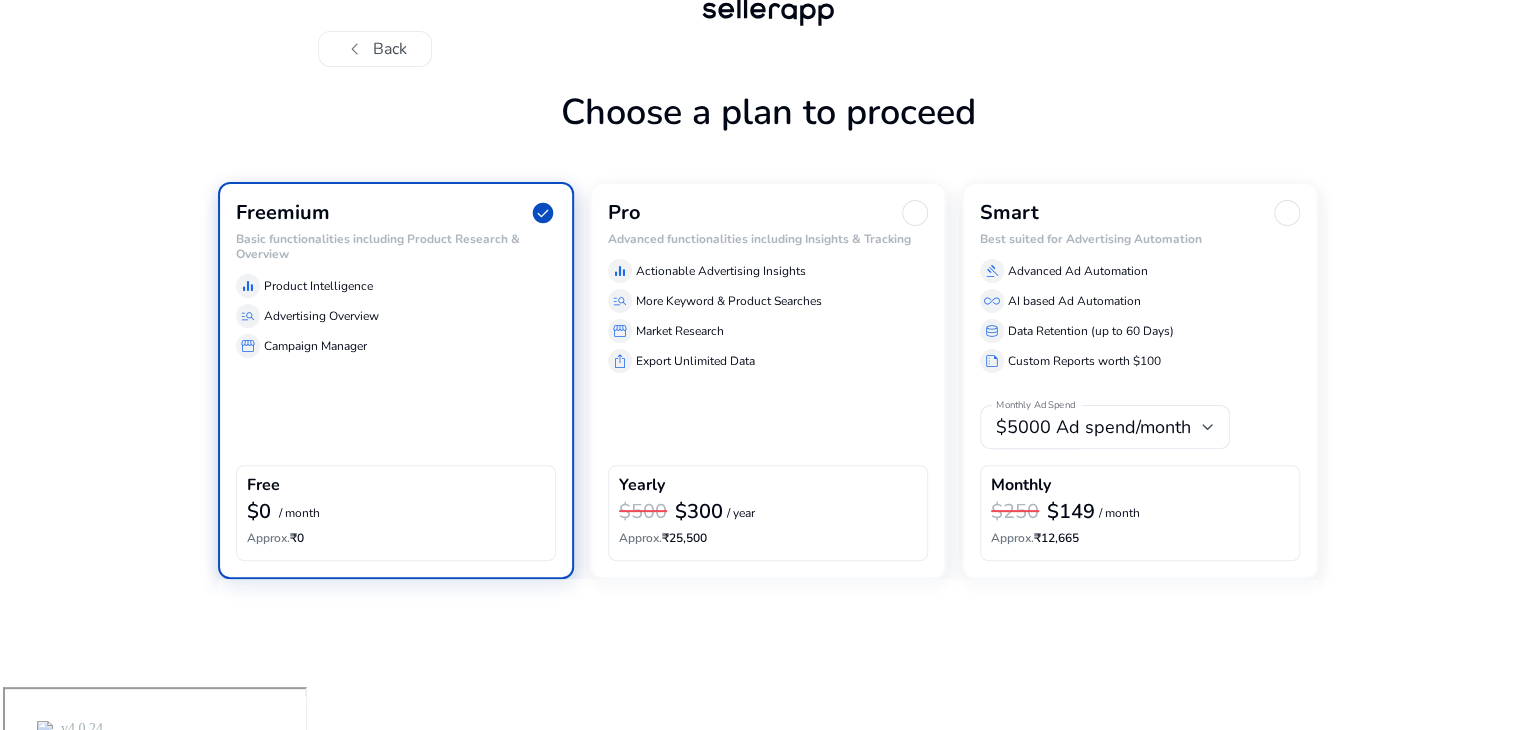 scroll, scrollTop: 0, scrollLeft: 0, axis: both 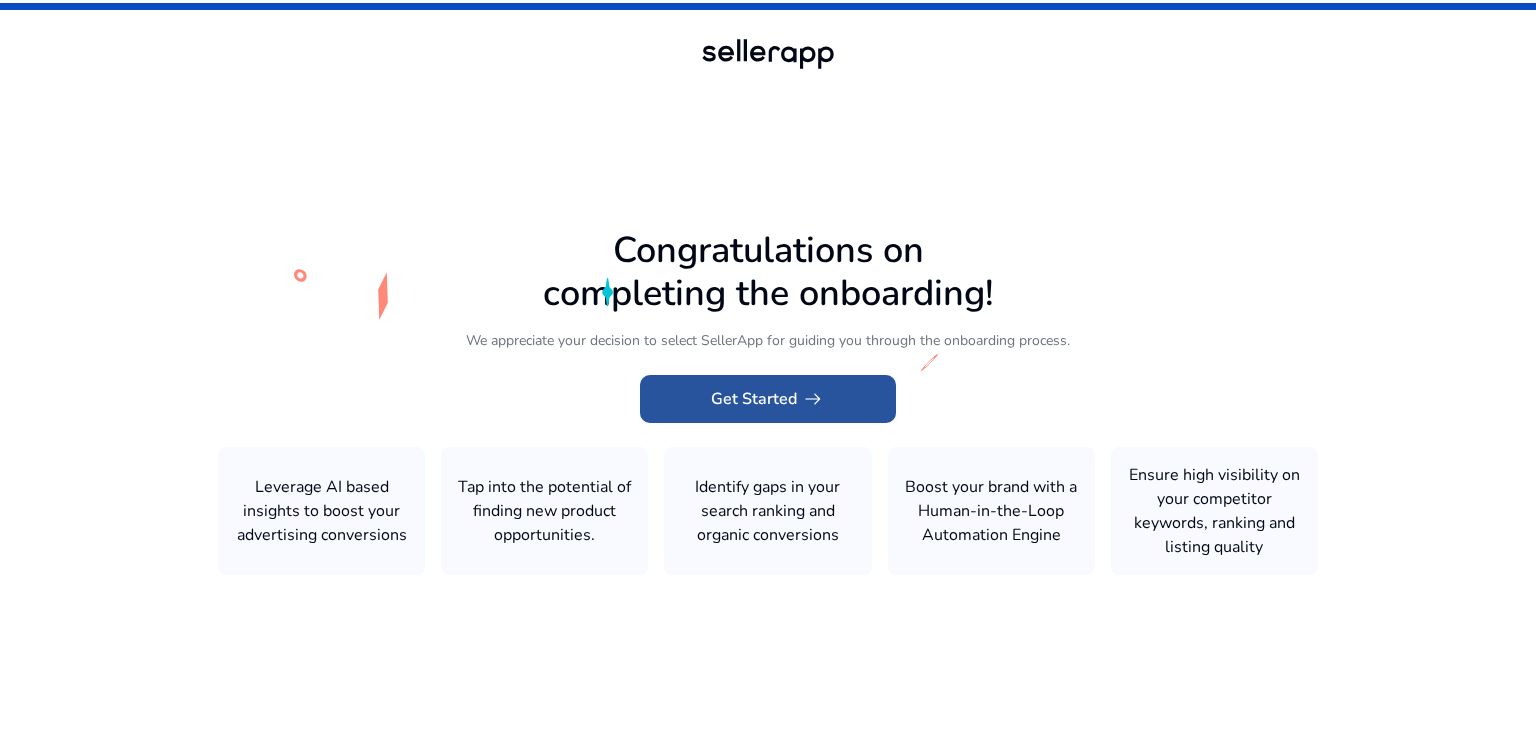 click 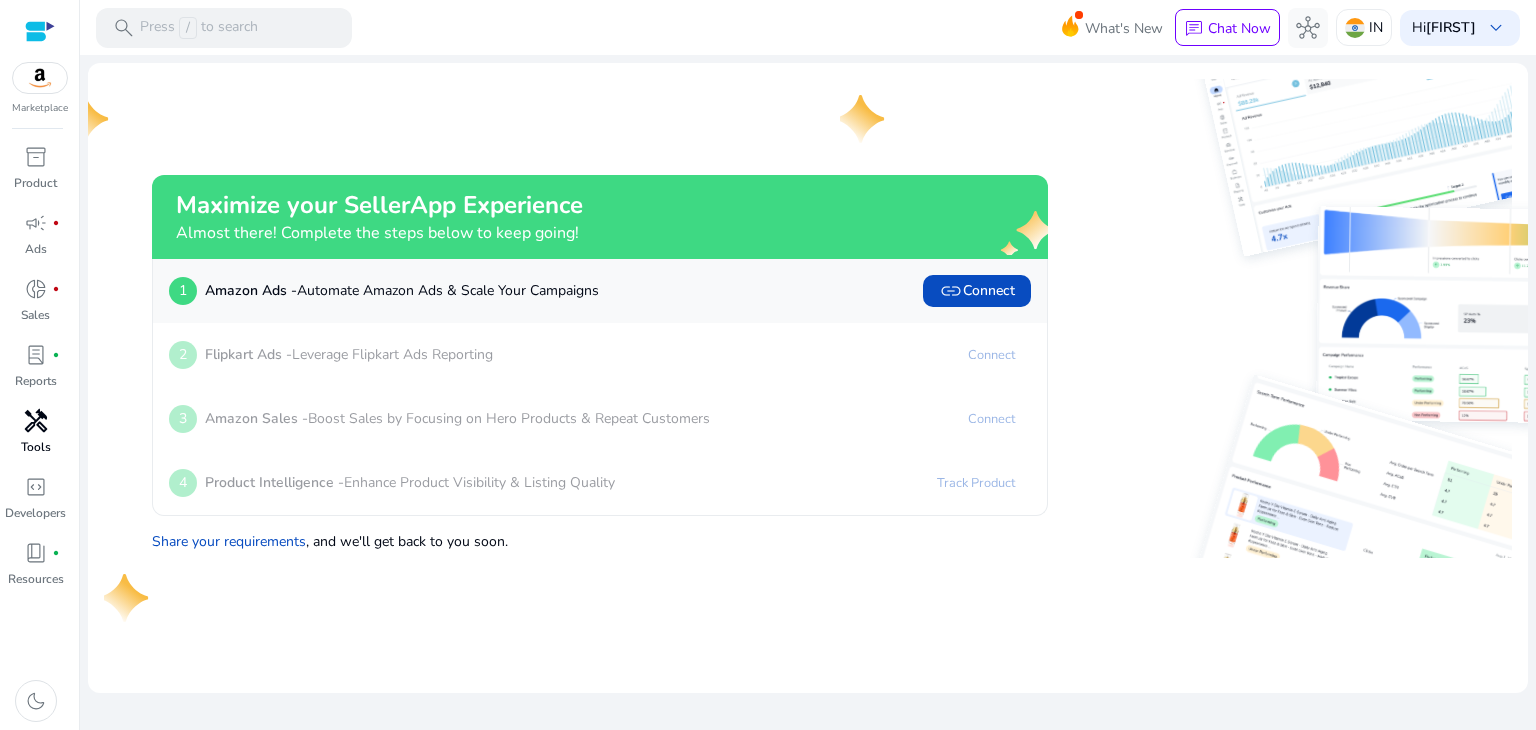 click on "handyman" at bounding box center (36, 421) 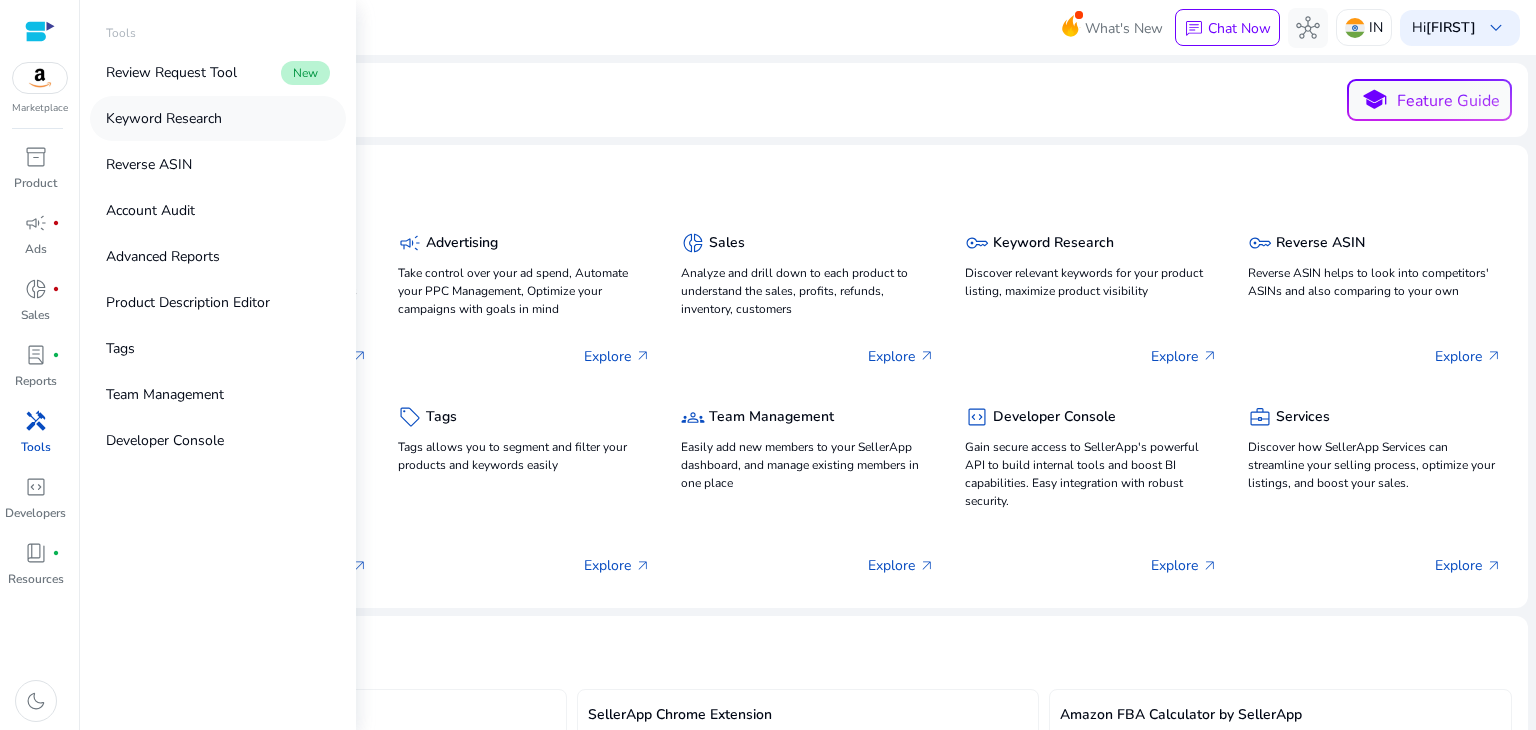 click on "Keyword Research" at bounding box center [164, 118] 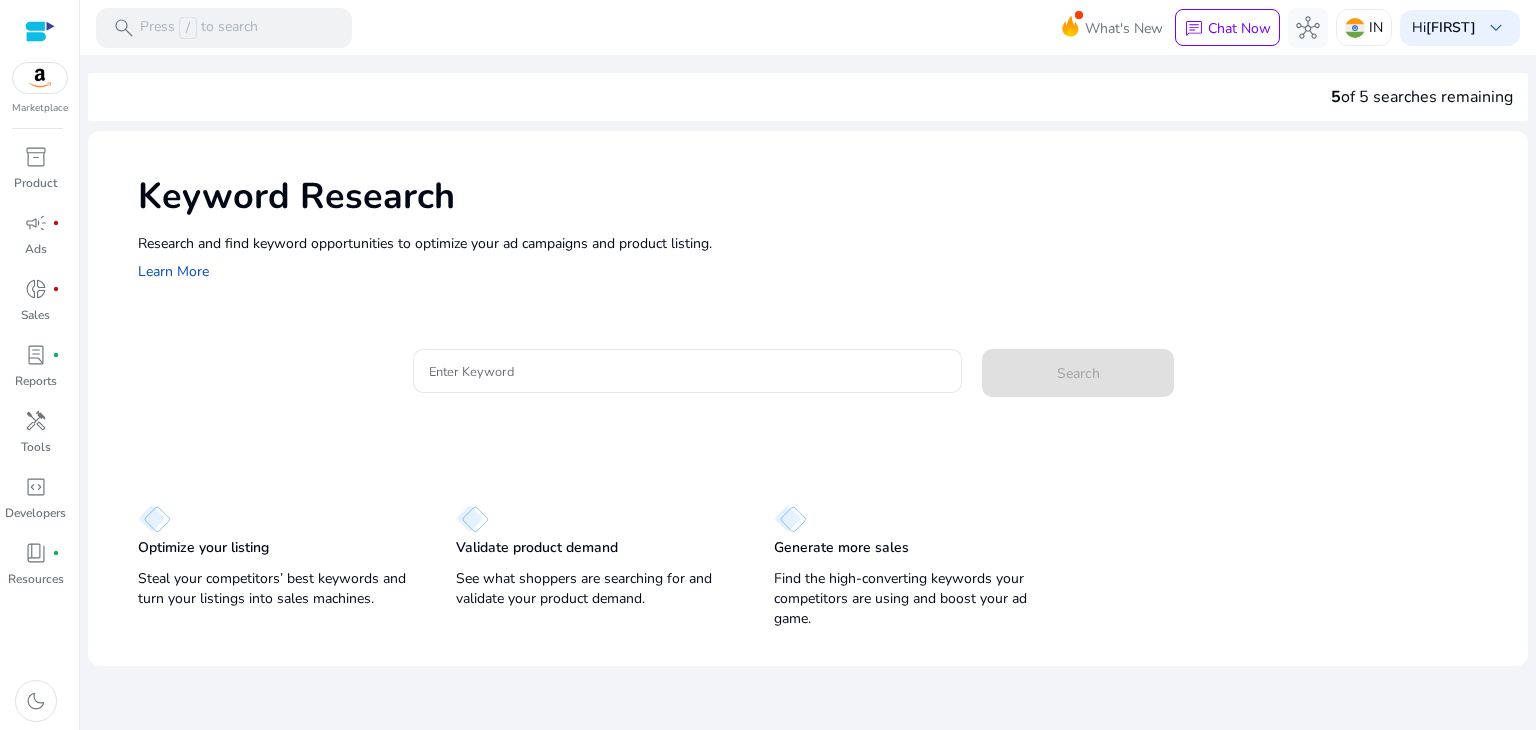 click on "Keyword Research  Research and find keyword opportunities to optimize your ad campaigns and product listing.    Learn More" 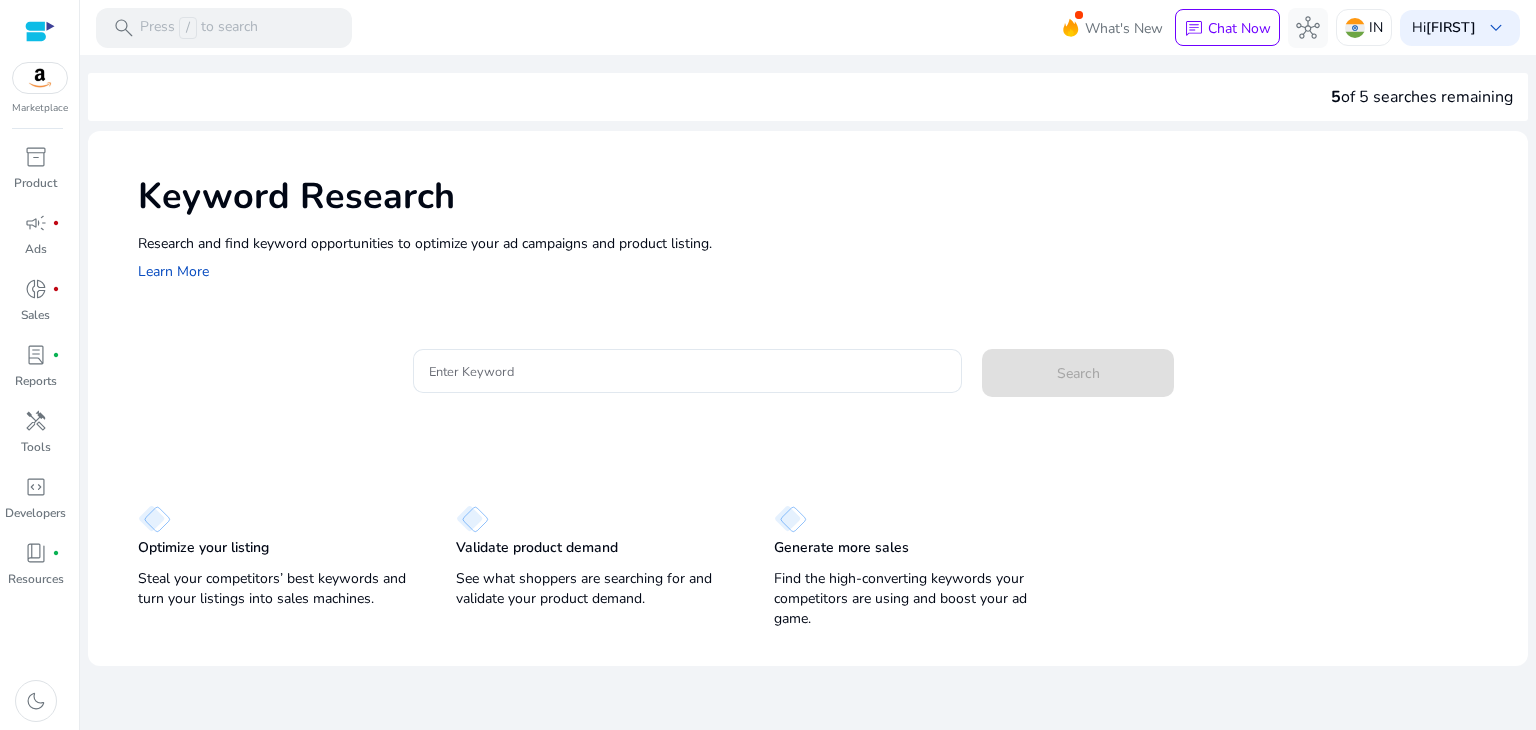 scroll, scrollTop: 0, scrollLeft: 0, axis: both 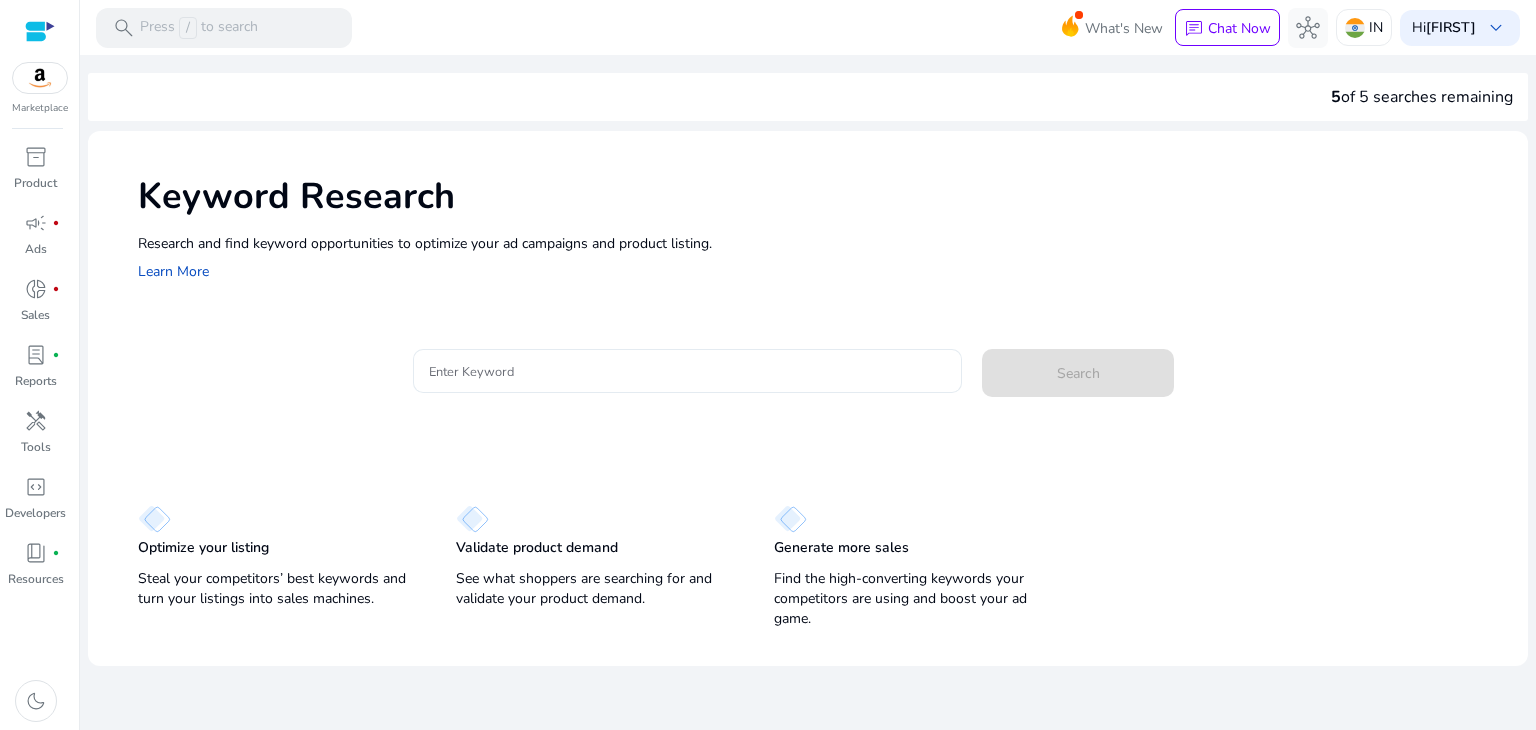 click on "Enter Keyword" at bounding box center [688, 371] 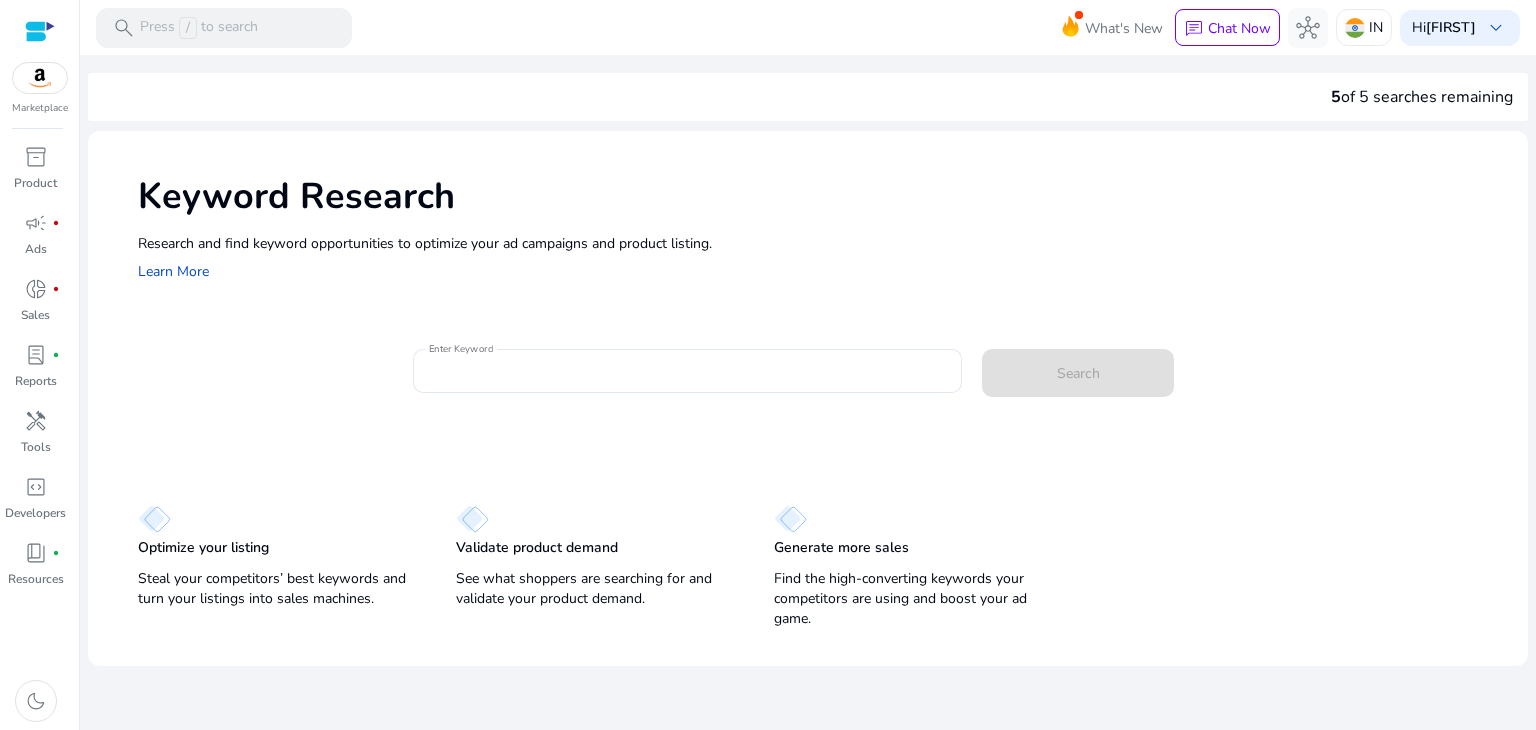 click on "Optimize your listing   Steal your competitors’ best keywords and turn your listings into sales machines.   Validate product demand   See what shoppers are searching for and validate your product demand.   Generate more sales   Find the high-converting keywords your competitors are using and boost your ad game." 